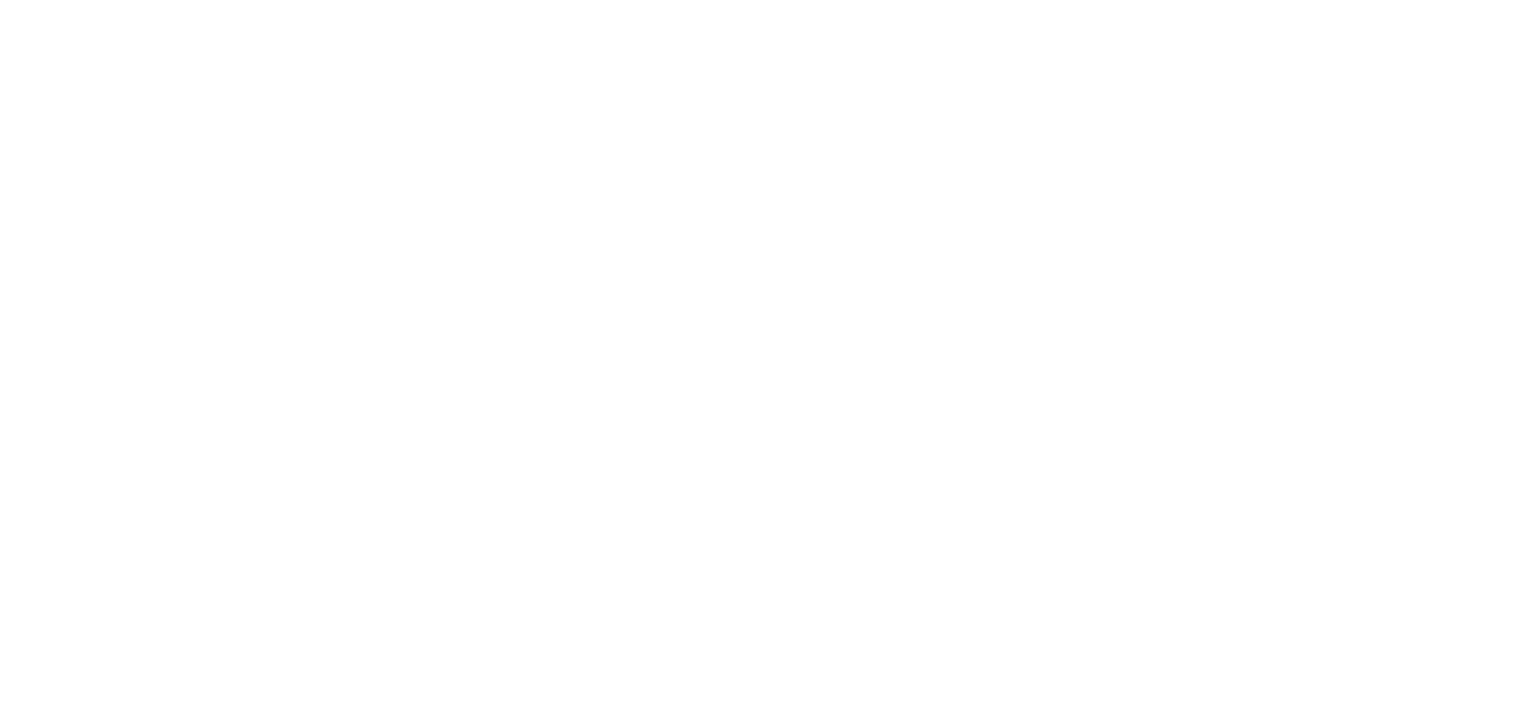 scroll, scrollTop: 0, scrollLeft: 0, axis: both 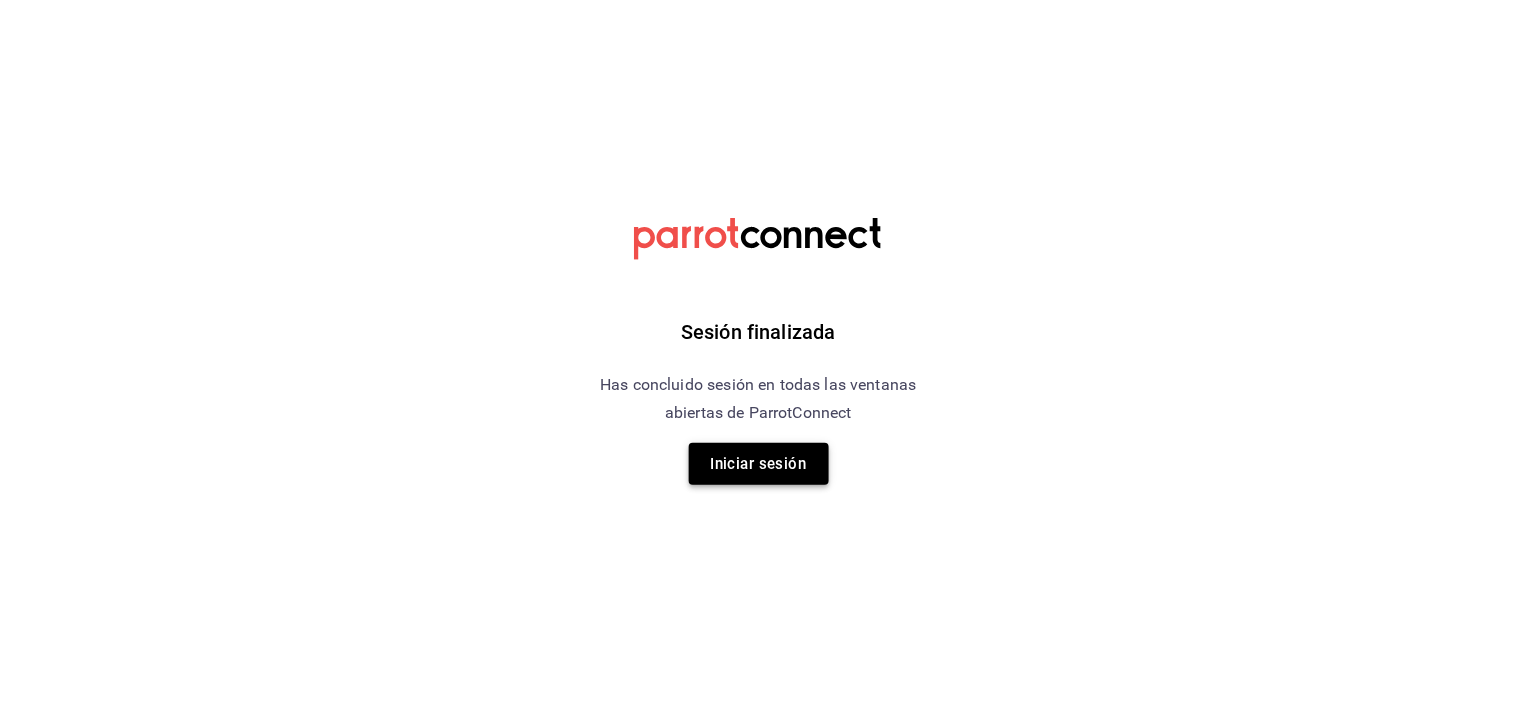 click on "Iniciar sesión" at bounding box center (759, 464) 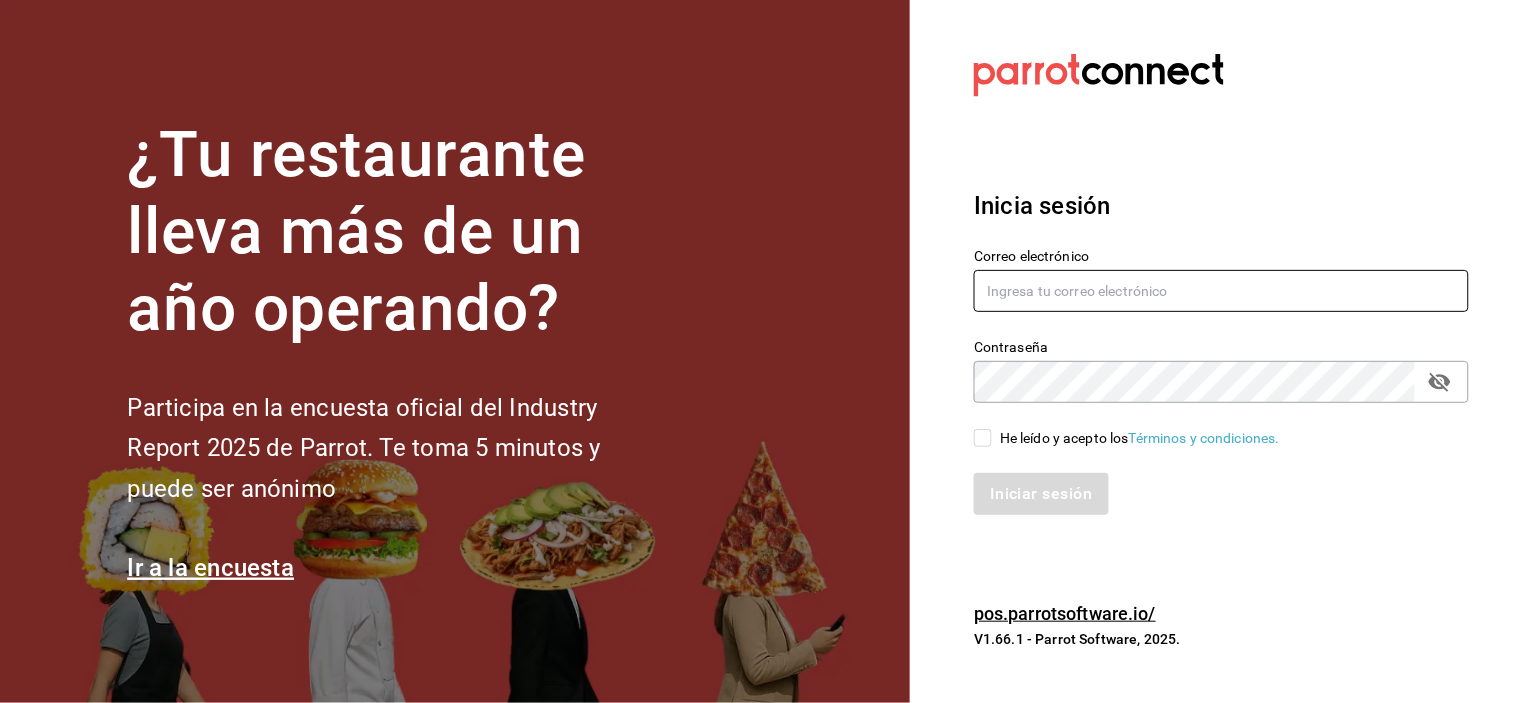 type on "abisalpedidos@gmail.com" 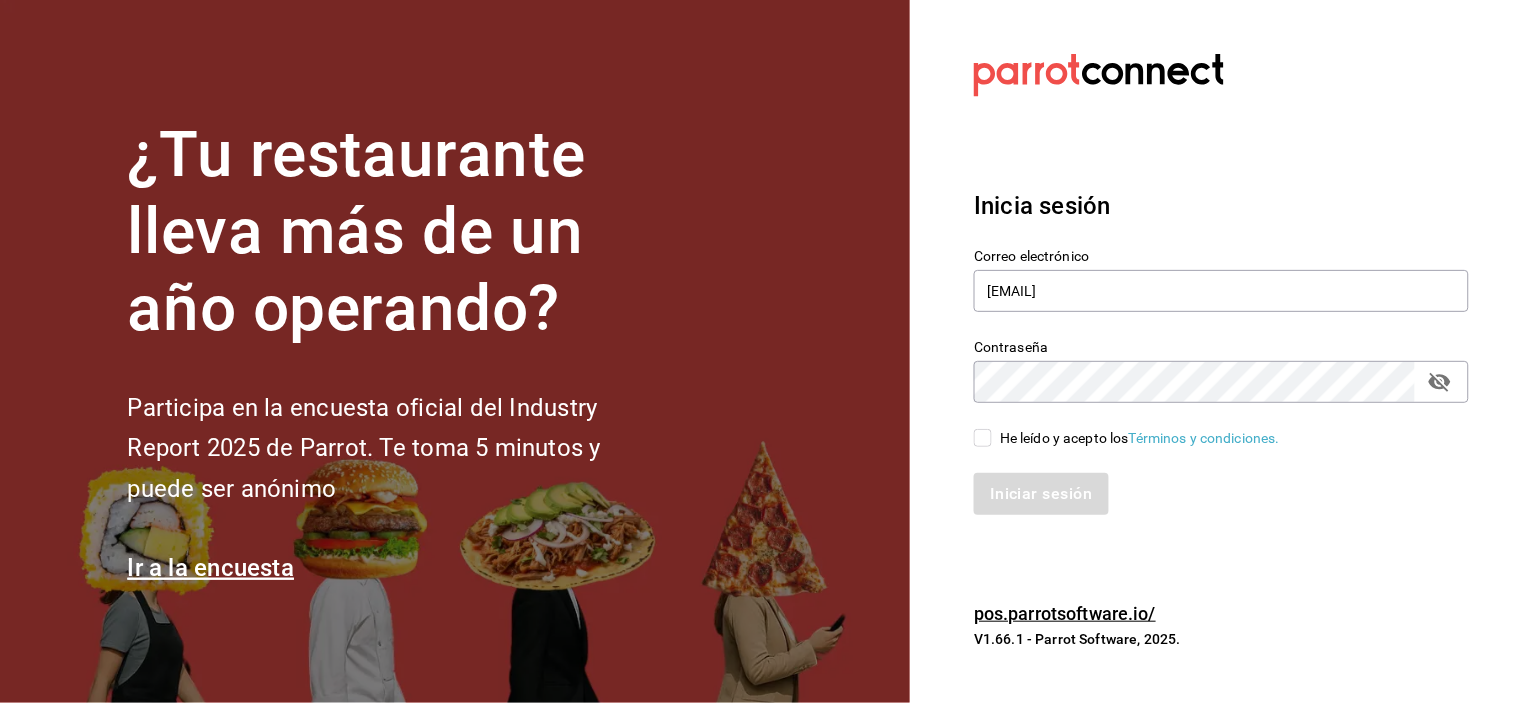 click on "He leído y acepto los  Términos y condiciones." at bounding box center (983, 438) 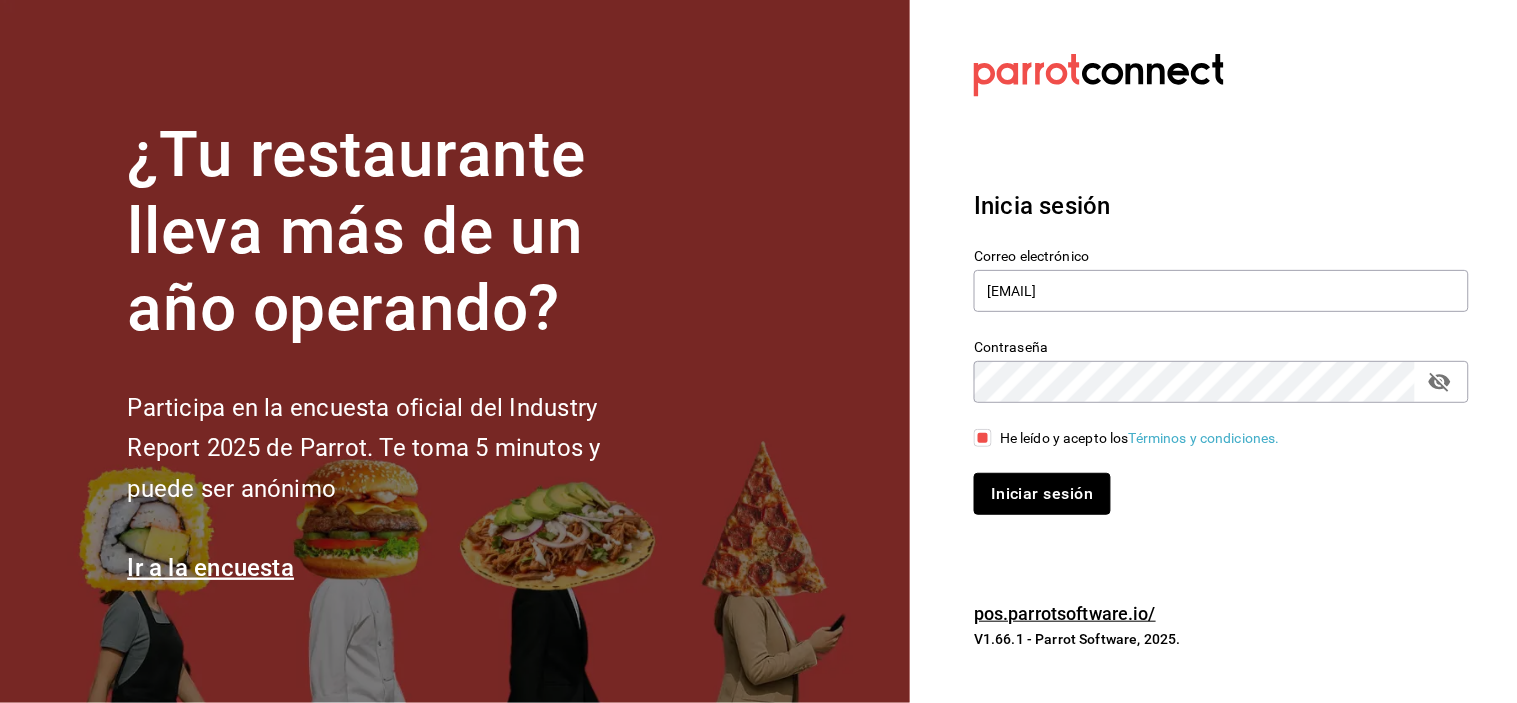 click on "Iniciar sesión" at bounding box center [1042, 494] 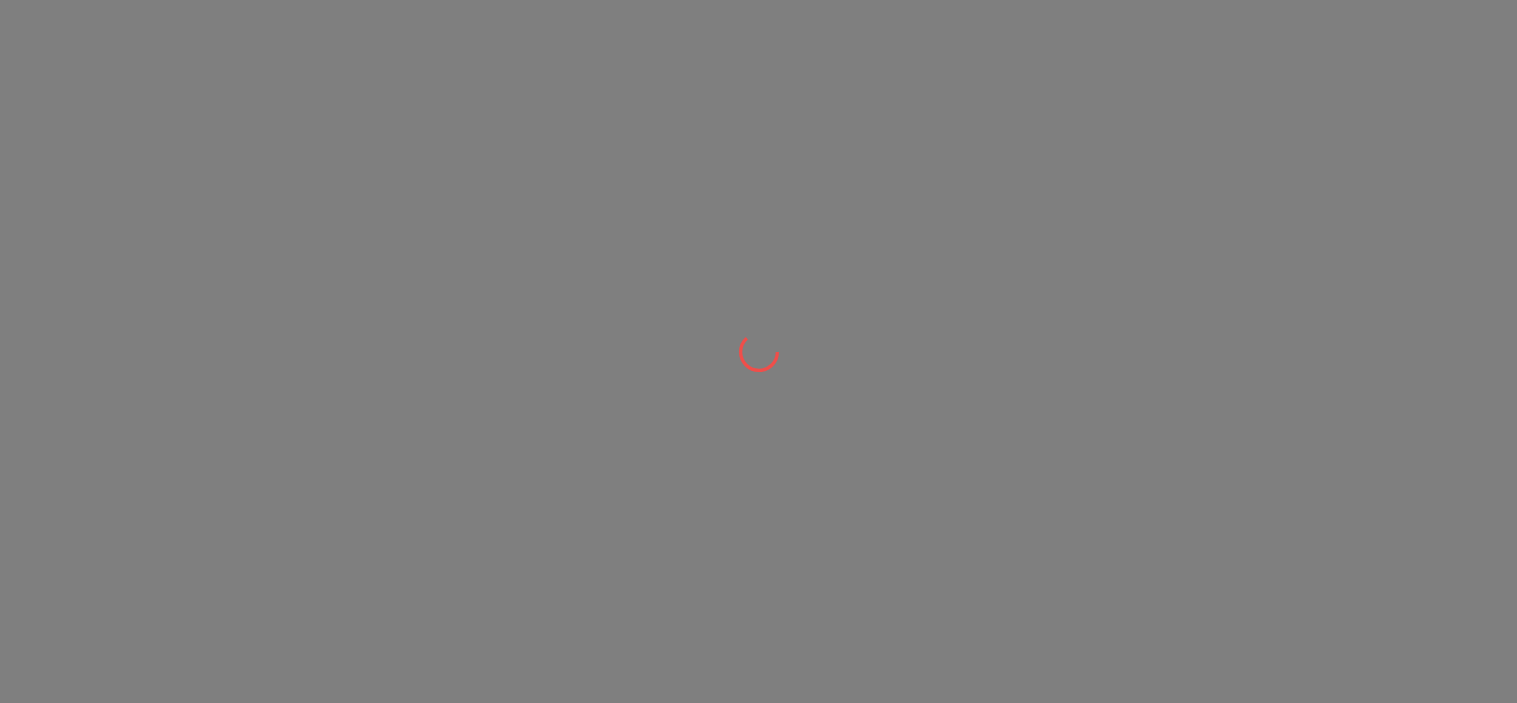 scroll, scrollTop: 0, scrollLeft: 0, axis: both 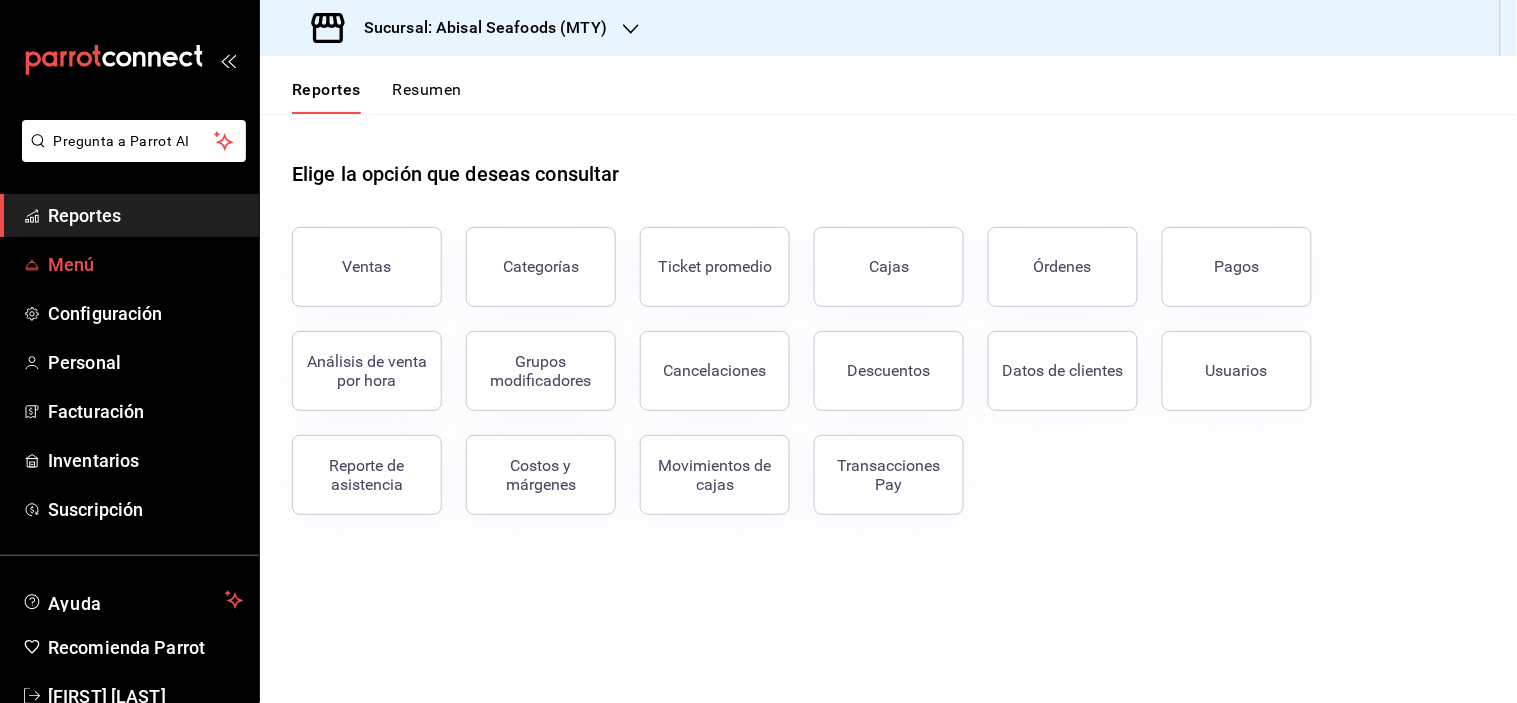 click on "Menú" at bounding box center [145, 264] 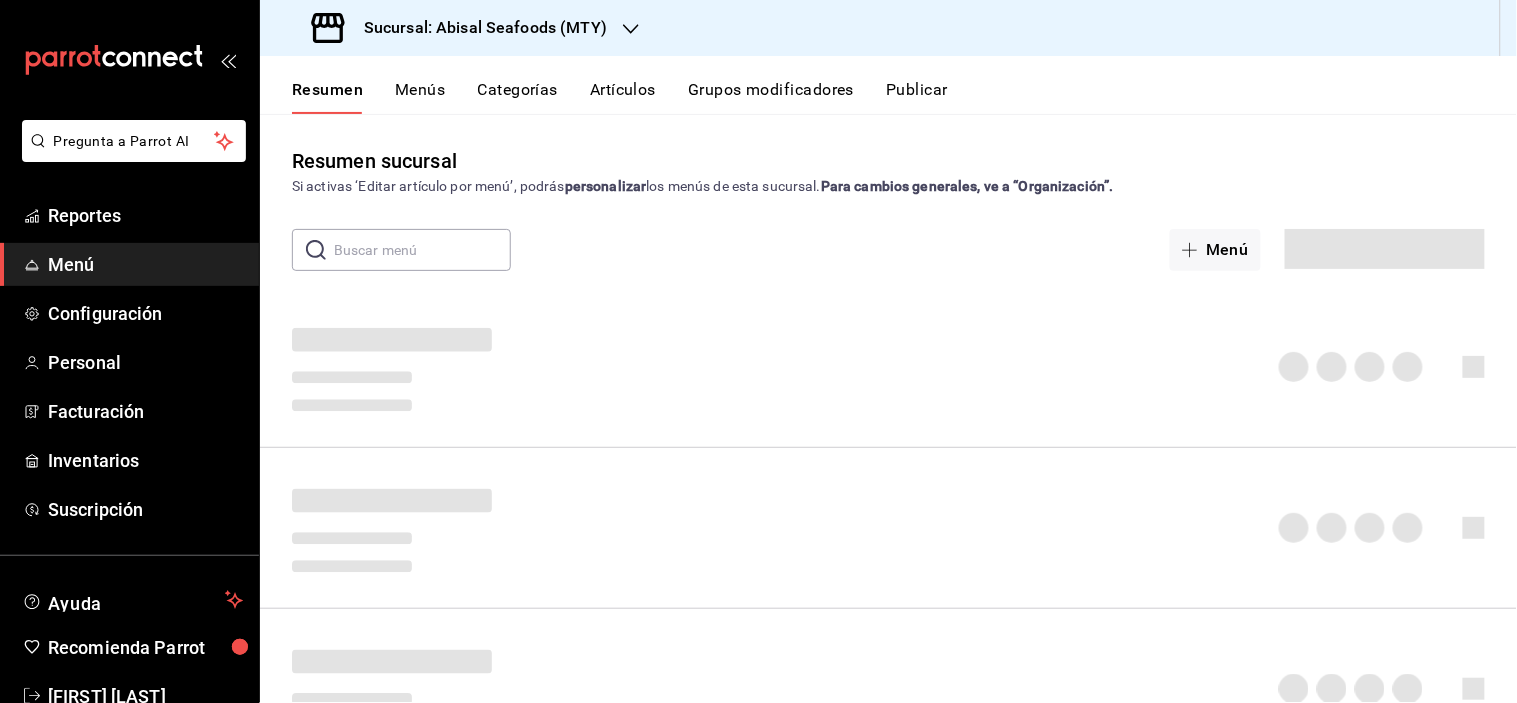 click on "Artículos" at bounding box center (623, 97) 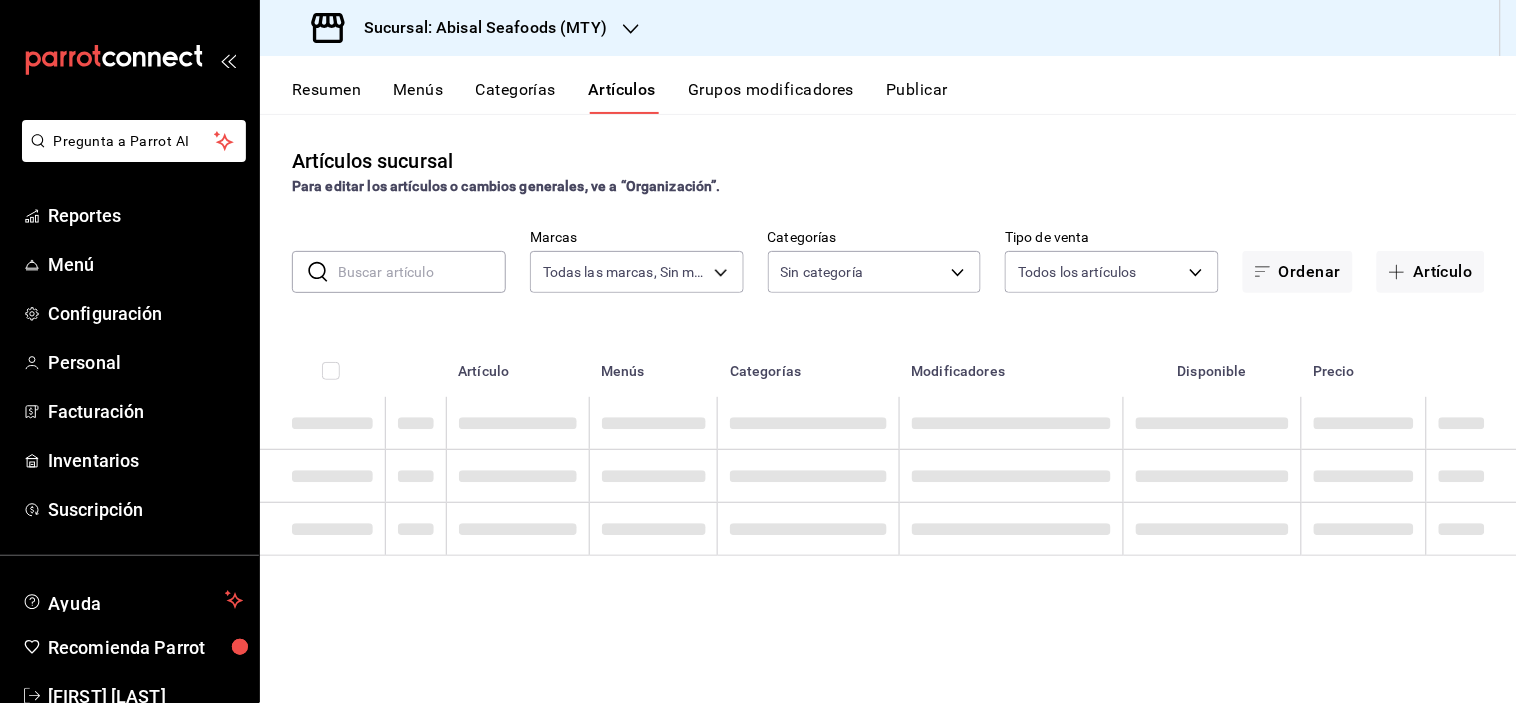 type on "f2a1835b-2949-4300-b838-84f89487dfb3,68f4e66d-7244-494a-8615-6e7c56e9f5d0" 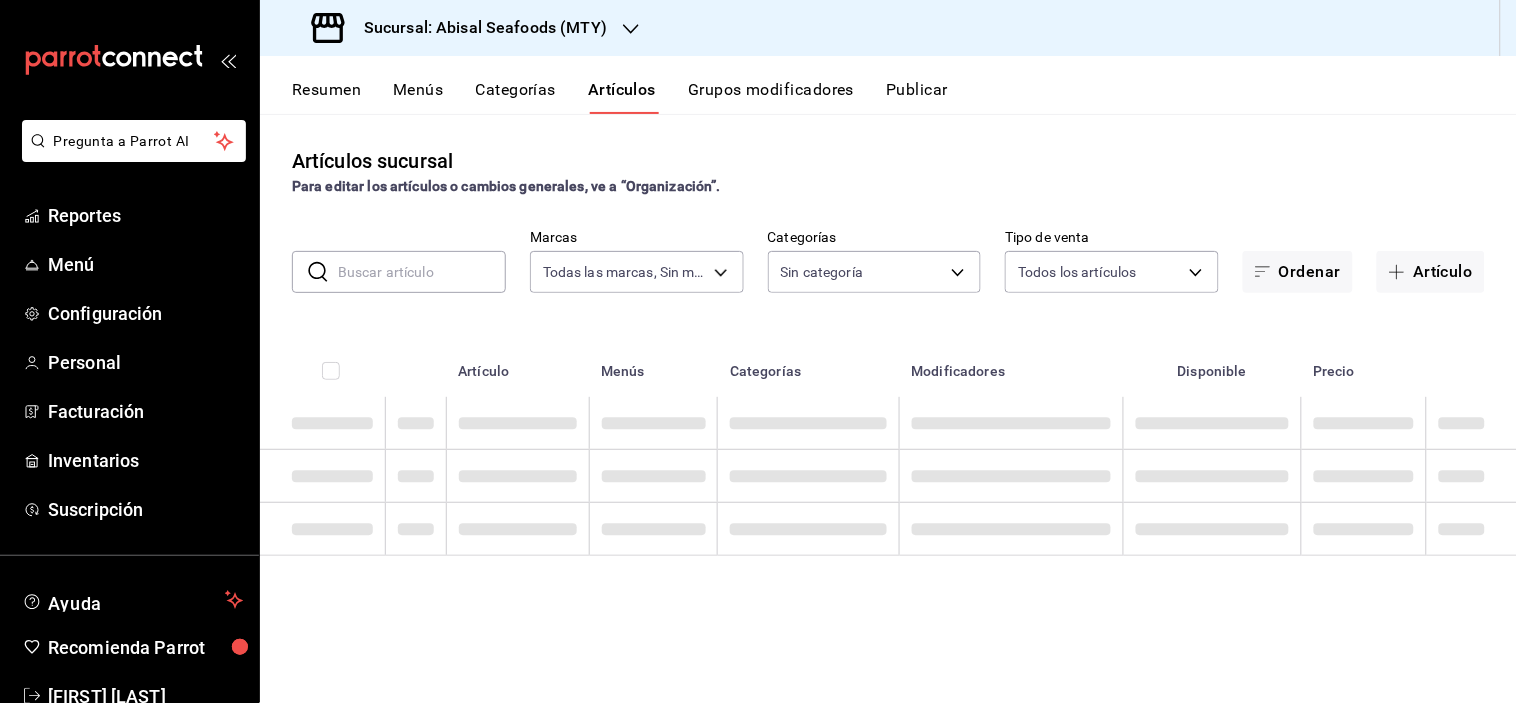 click at bounding box center (422, 272) 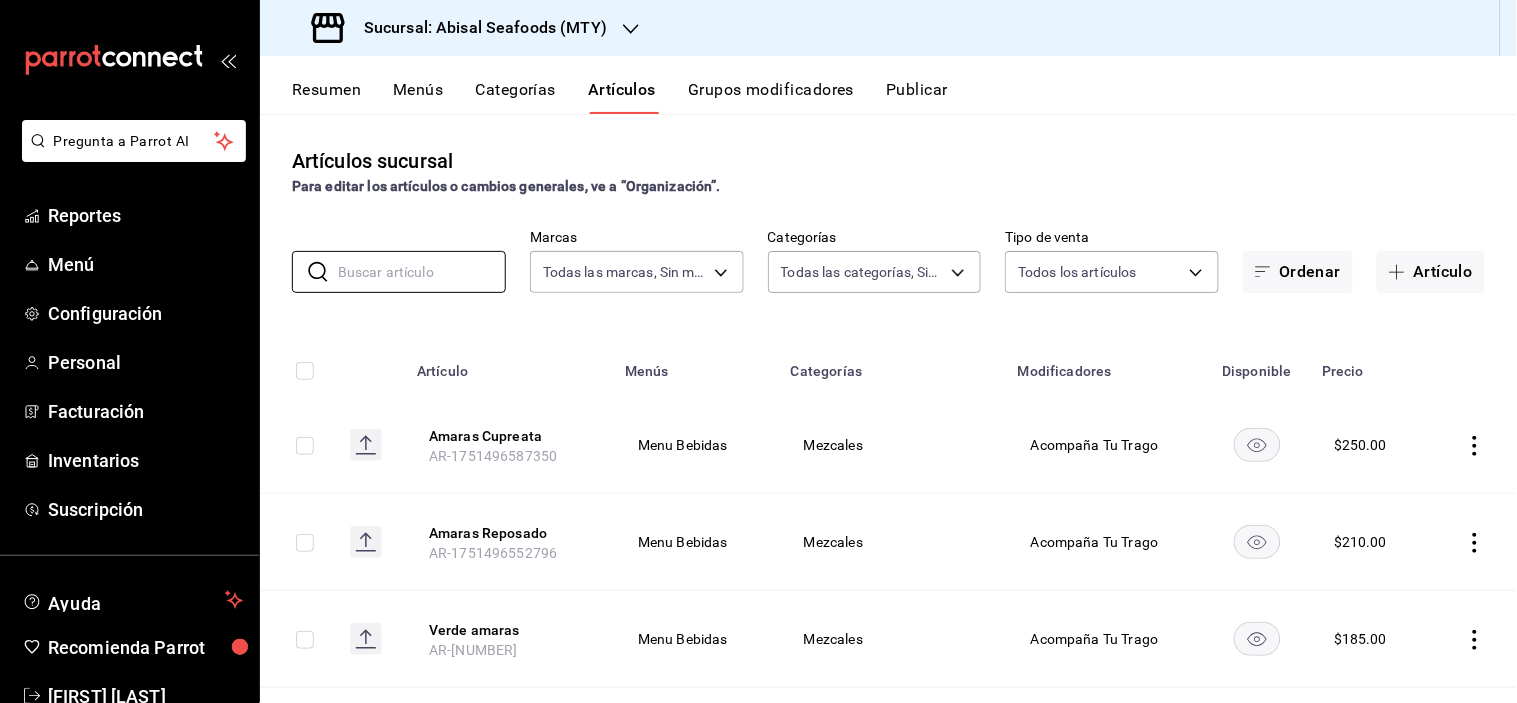 type on "dc1406b1-7613-47b0-a8b4-68281d8a8274,97564eb7-10ee-43db-b89a-c311e579e7f8,26dcb815-3419-4c85-8e0c-b3c6ad7ae102,2eebe29f-7d00-47a2-a9bc-94ea9870a5f9,c968ac6b-f68e-4a00-a99c-3ee27424f9c4,a2f29f29-71a4-49d9-b684-df568e5e4074,1613aadd-a6ba-4124-ae07-1f9ce3e09349,2d94e37c-712f-4483-9bdc-10796f97823f,a5bf3c74-e0cb-428b-930c-de57a76bb0ac,f4c63930-fbb6-41e3-8349-b0d6c4a9891d,29b919b1-617c-47d3-b495-e74340667608,ae5e255c-6cf4-4ff7-9e7a-d47f32c2d4c2,5e755da5-a0a1-4924-87c1-4e67a403f2ab,4c116524-905a-403d-a74f-4afb9c27d16c,48d99a2d-78d9-44ea-bf23-319d86ad27d7,1d7c3c92-af8d-45ae-a269-65dd94456c6a,28bb9f3c-caef-40f0-ac2b-ae7a51a4e3fd,9fb386ea-21b5-43fc-b2e9-507011a6a4e9,aac9c1f2-d51d-4a52-a790-f5d0b0e8c70a,3a20a8c9-00c5-4874-b7f7-f40e0c939173,9a8070f7-de66-4ae6-8ebc-0f0b7857959c,570f47fb-25e5-4b1d-b0f1-cea84d895b18,7889e4a0-8258-4976-b09f-c64e22221929,f2c02d7b-ad78-41a9-9430-b4513e1f02bf,3c2b307c-8081-4657-b4d0-6e4003a6c4bc,ca6ca53f-684d-48b3-b496-fcb78e783c6d,f323992b-2d6b-4307-845a-b2a7c40c575c,4bf957b9-5622-4b5b-972..." 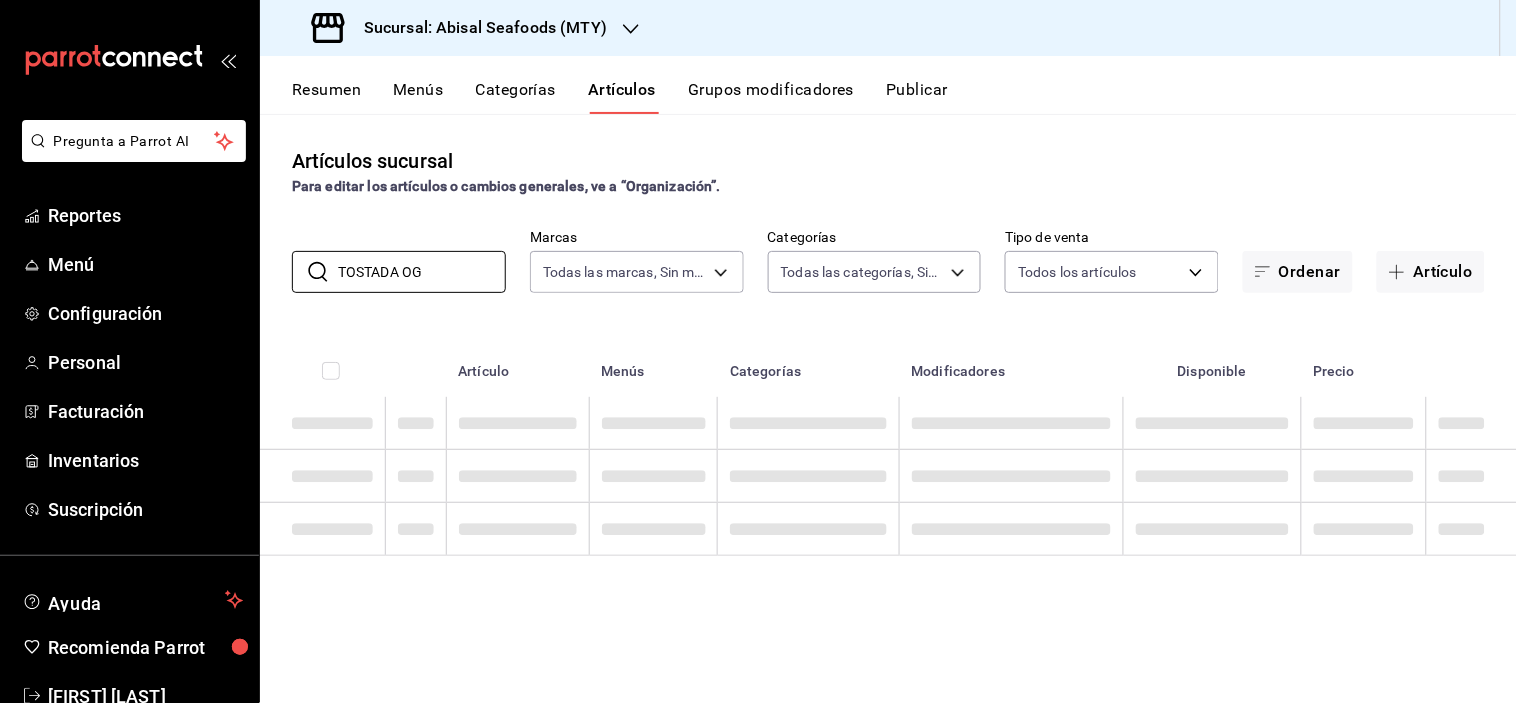 type on "TOSTADA OG" 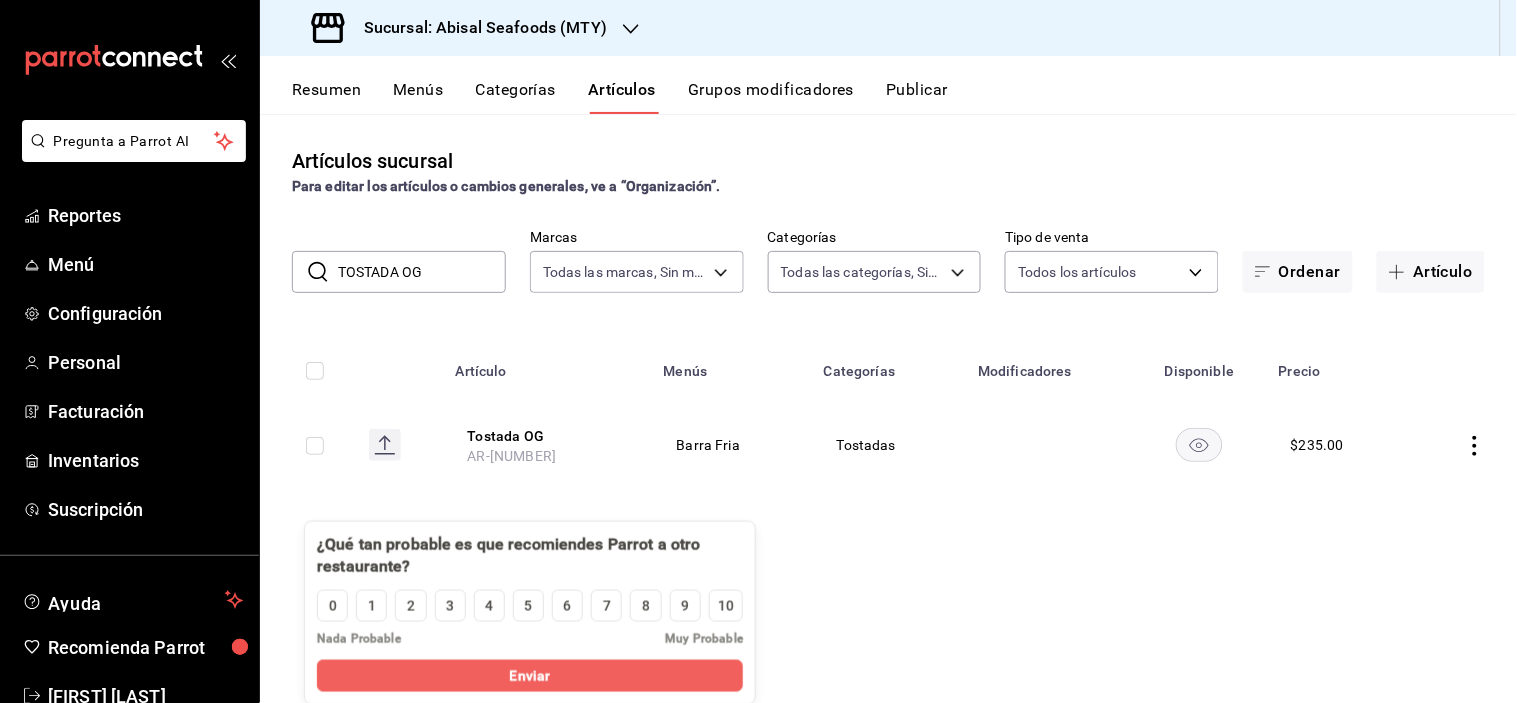 drag, startPoint x: 376, startPoint y: 531, endPoint x: 662, endPoint y: 606, distance: 295.6704 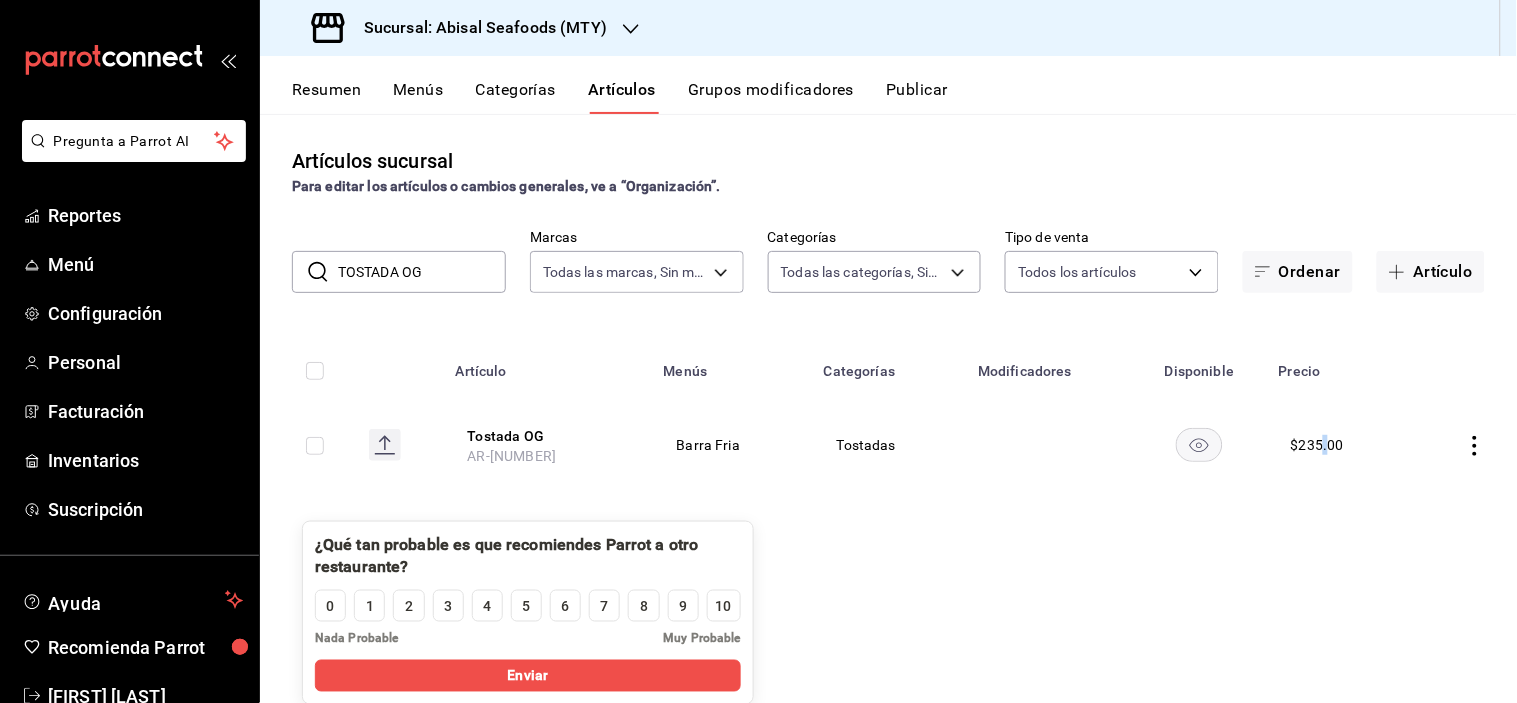 click on "$ 235.00" at bounding box center (1317, 445) 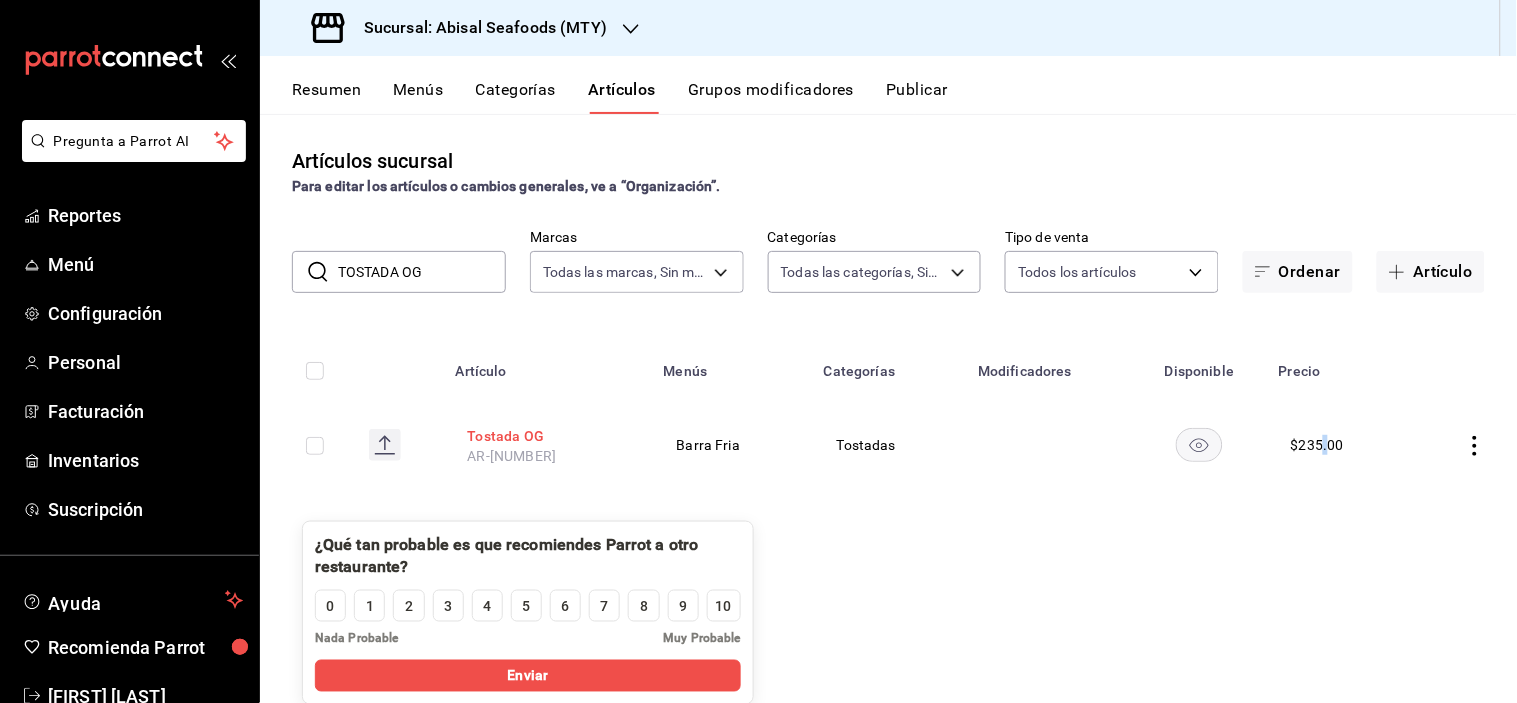 click on "Tostada OG" at bounding box center (548, 436) 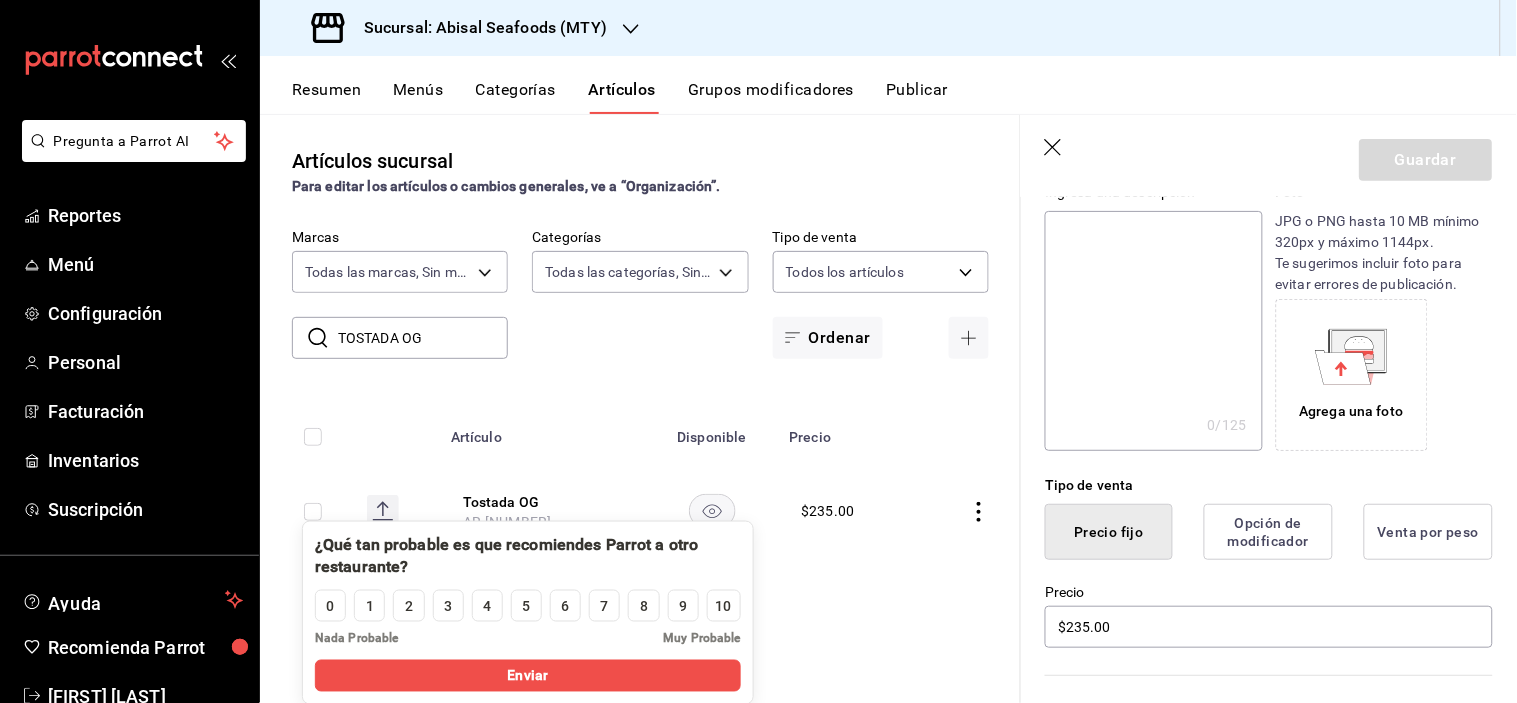 scroll, scrollTop: 444, scrollLeft: 0, axis: vertical 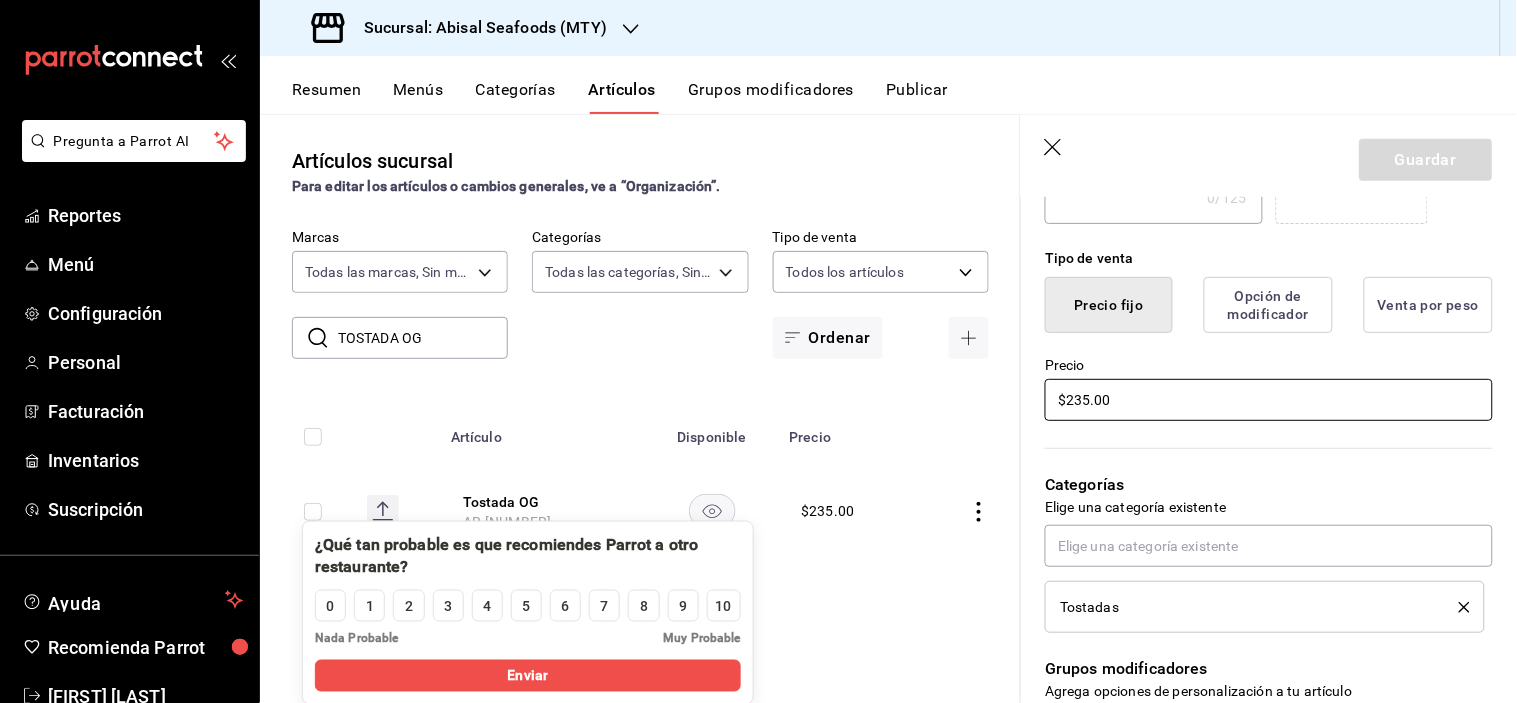 drag, startPoint x: 1112, startPoint y: 401, endPoint x: 946, endPoint y: 376, distance: 167.87198 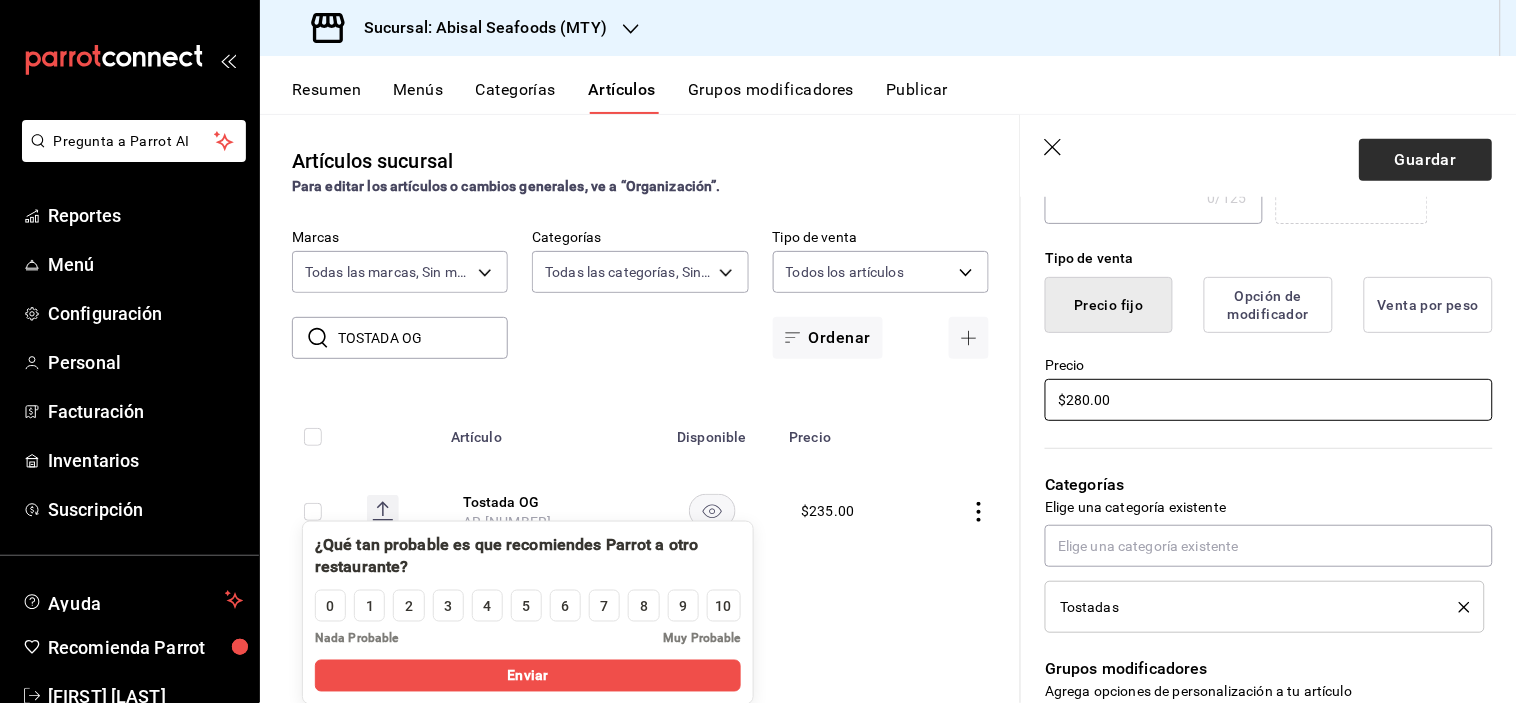 type on "$280.00" 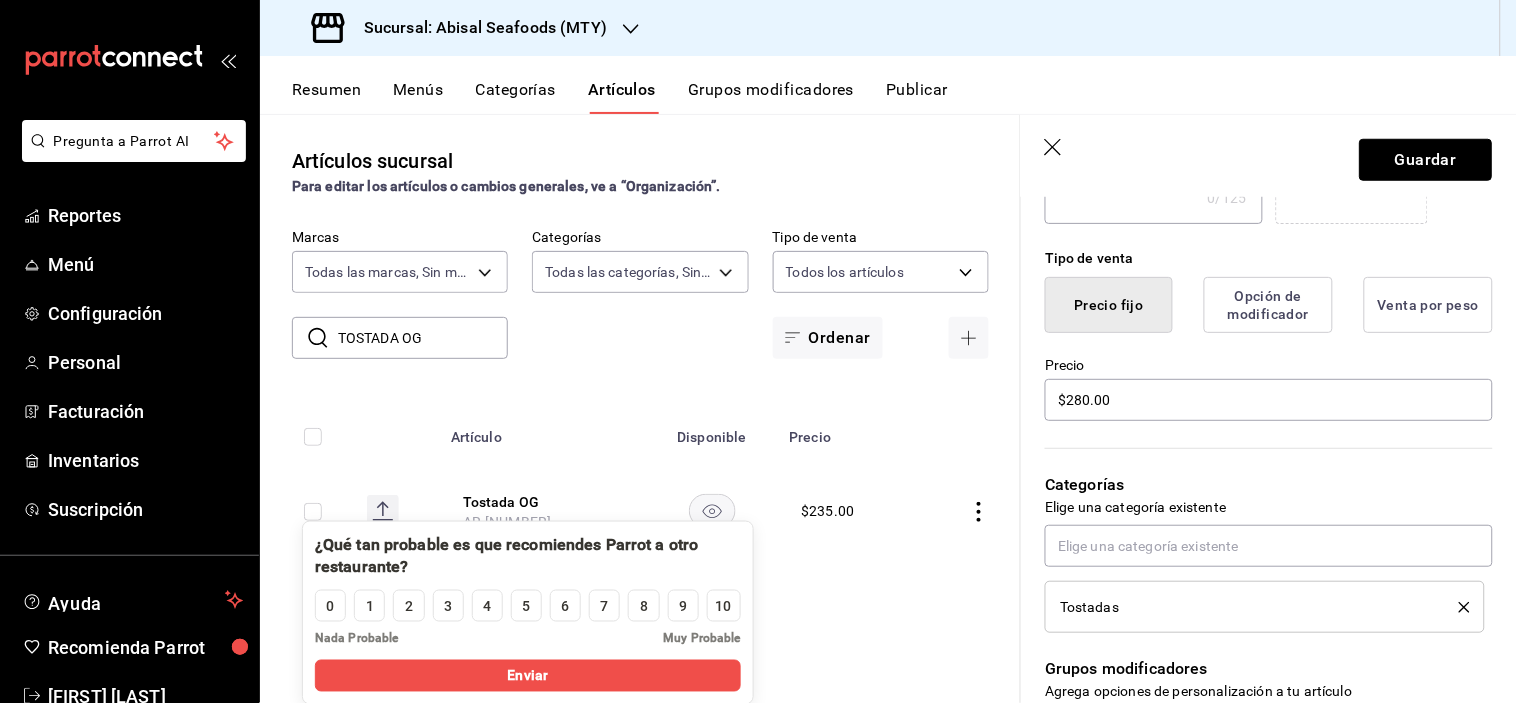drag, startPoint x: 1444, startPoint y: 153, endPoint x: 1418, endPoint y: 168, distance: 30.016663 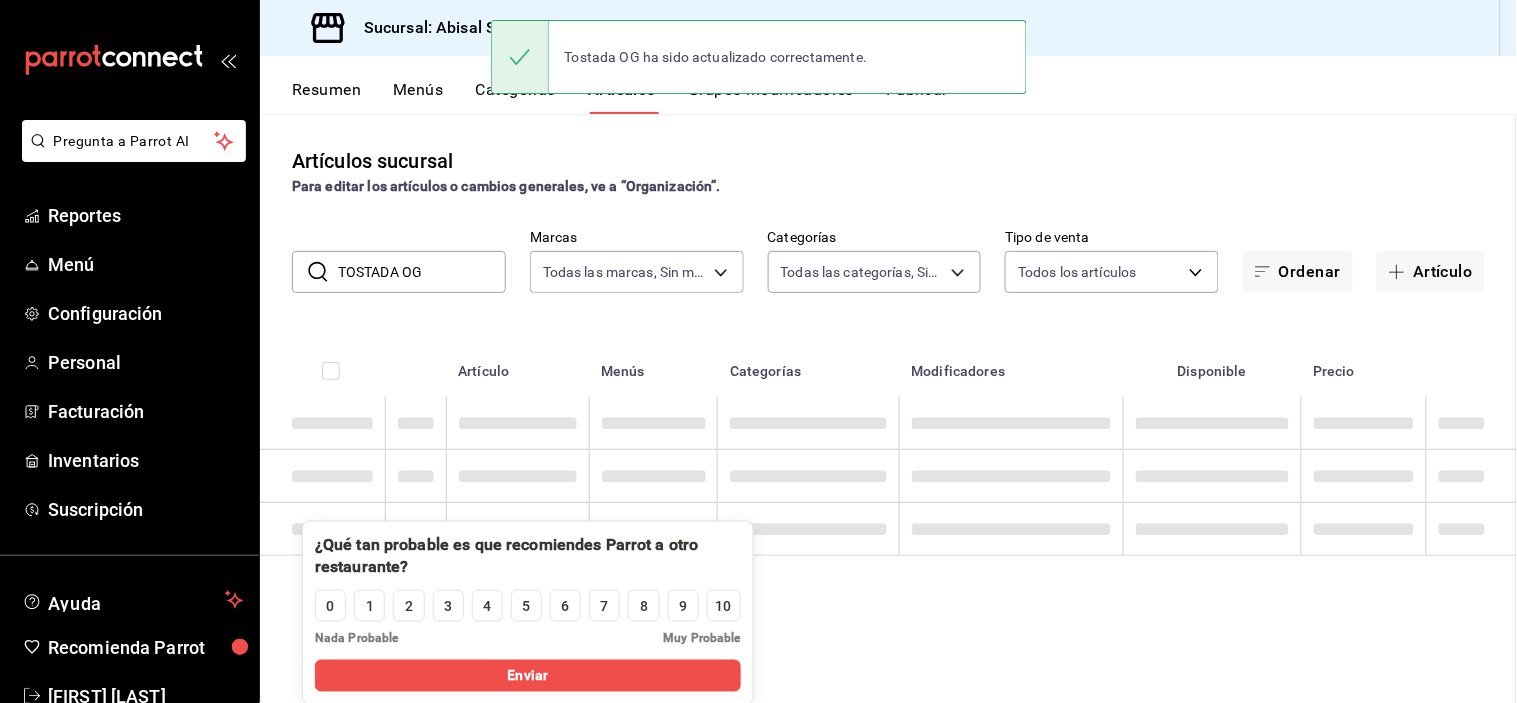 scroll, scrollTop: 0, scrollLeft: 0, axis: both 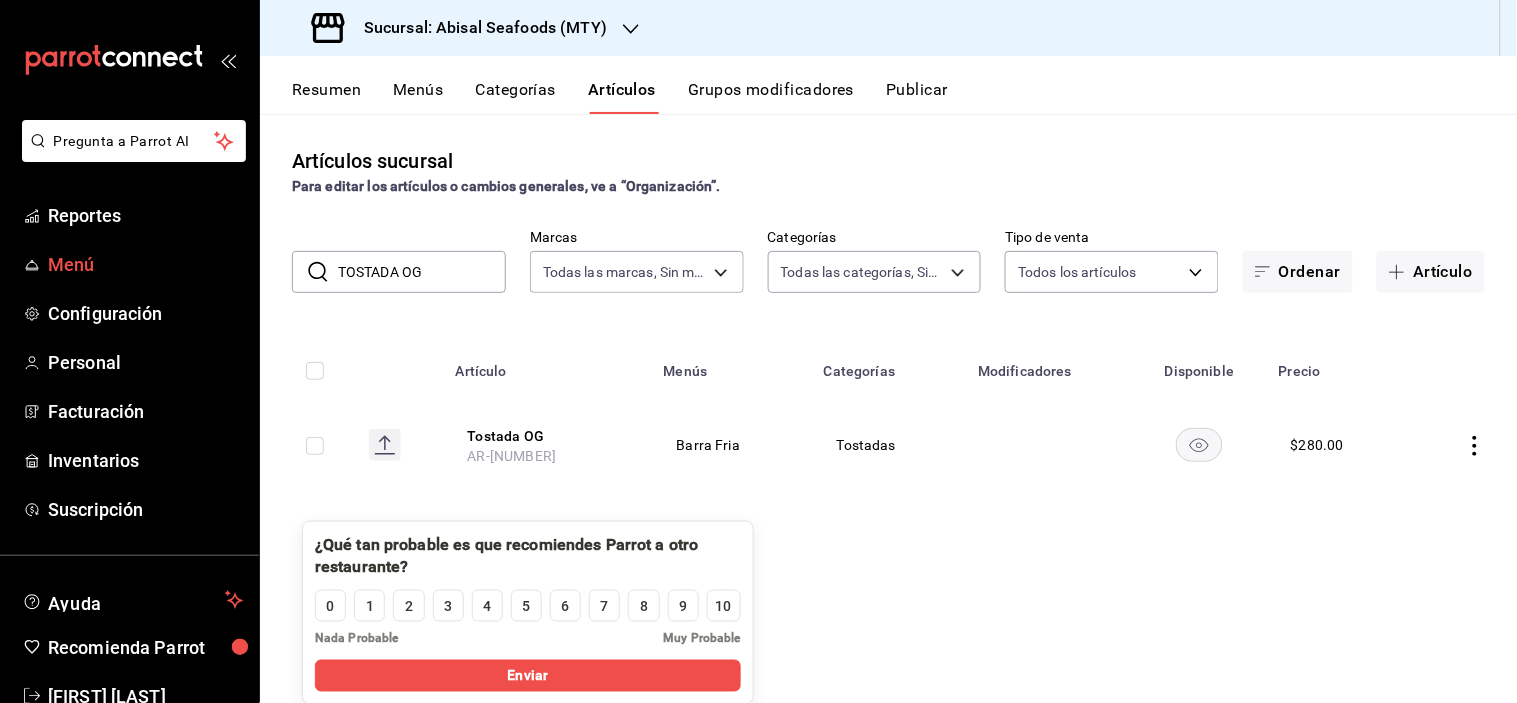 click on "Menú" at bounding box center [145, 264] 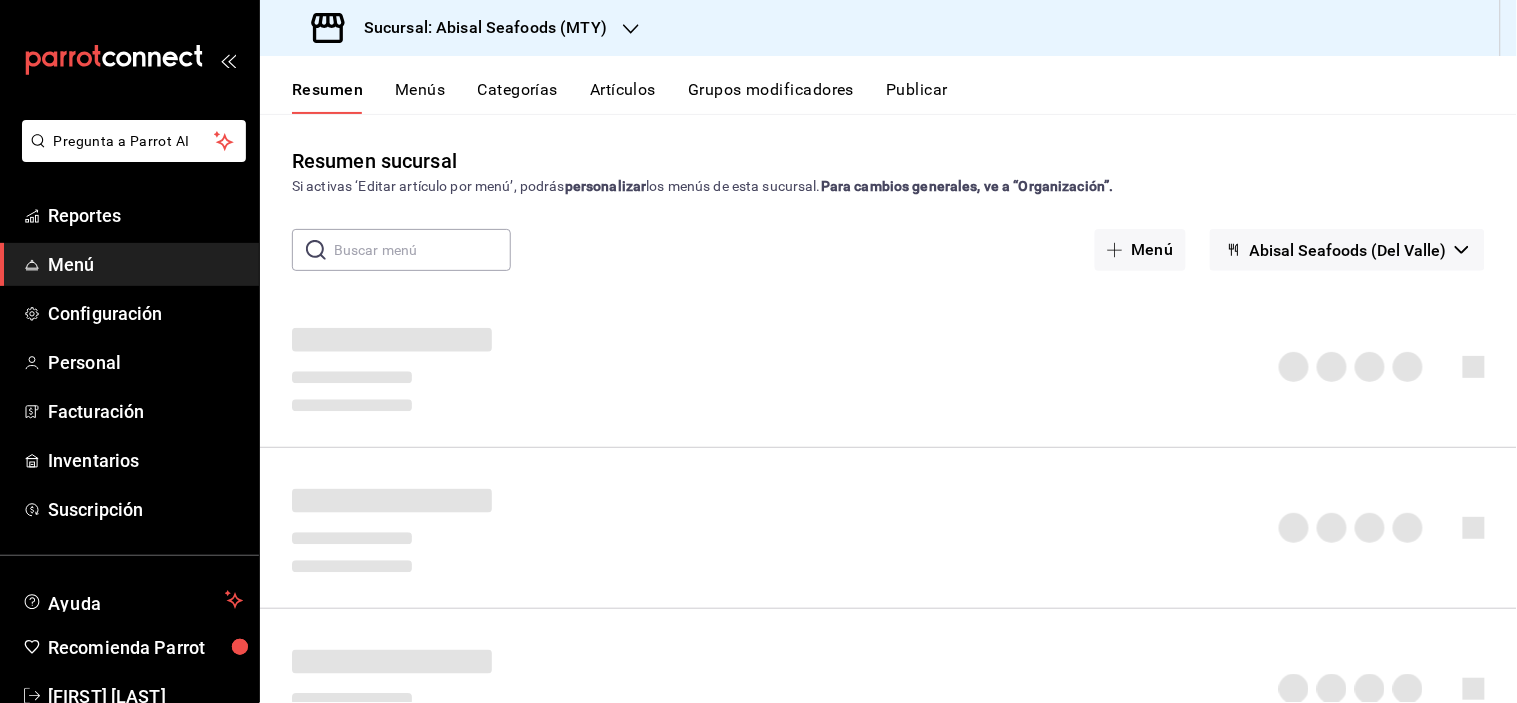 click on "Menú" at bounding box center (145, 264) 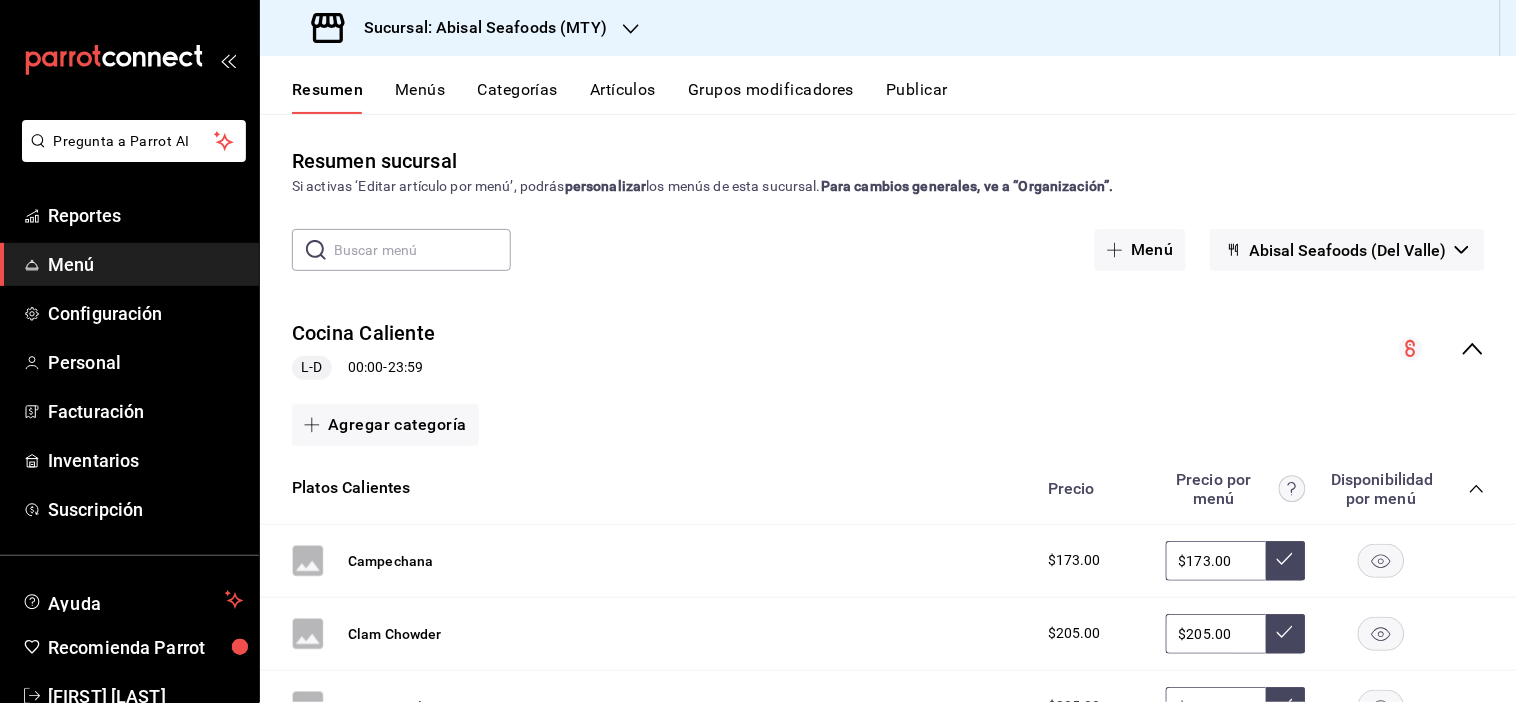 click on "Menú" at bounding box center (145, 264) 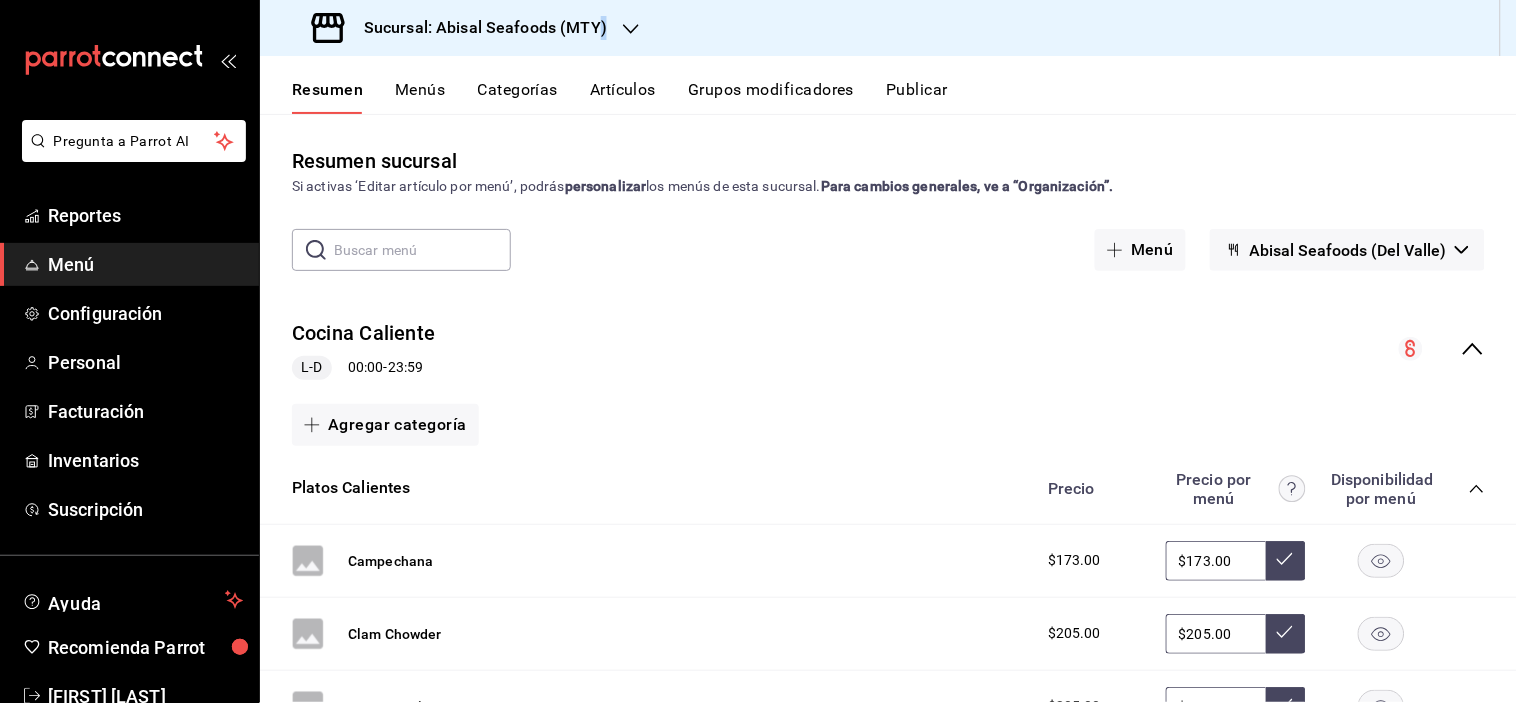 click on "Sucursal: Abisal Seafoods (MTY)" at bounding box center (477, 28) 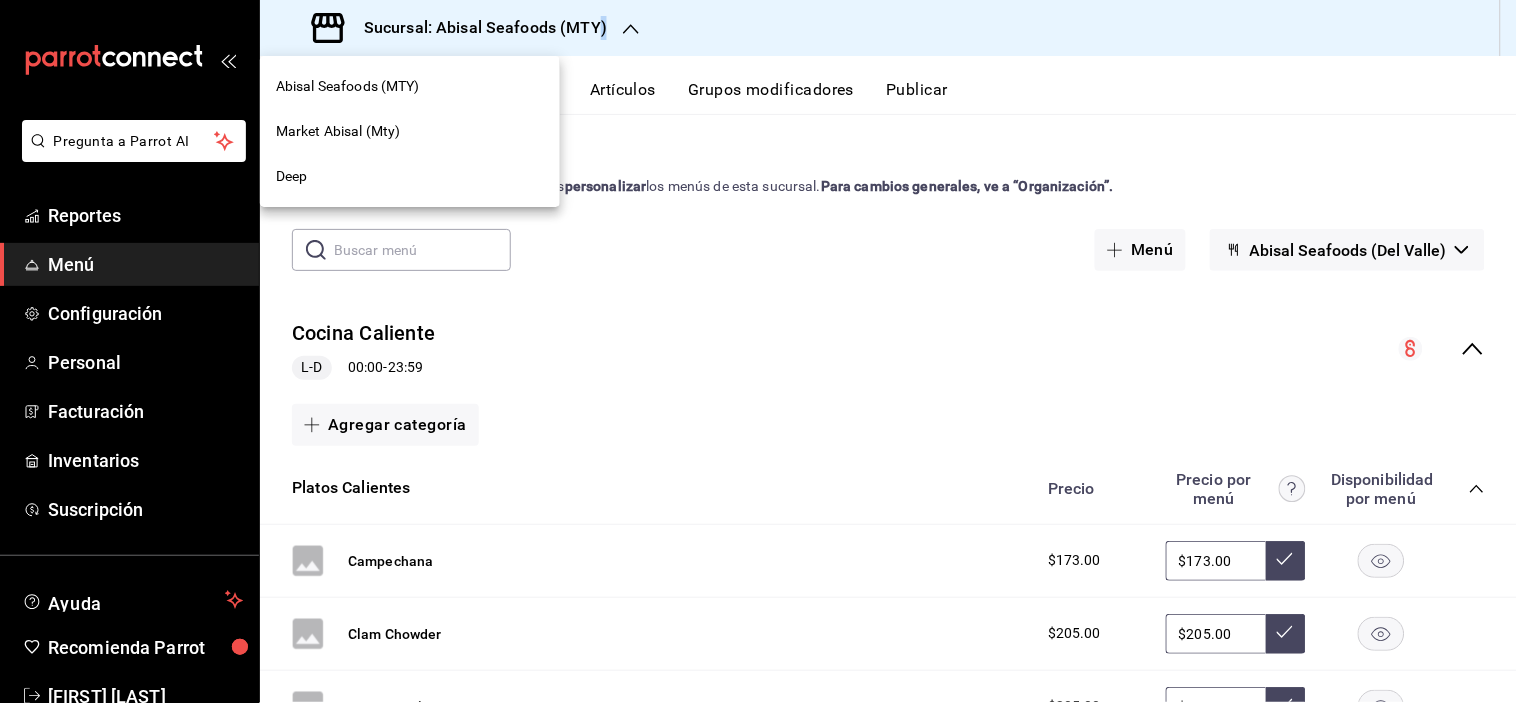 click on "Market Abisal (Mty)" at bounding box center (338, 131) 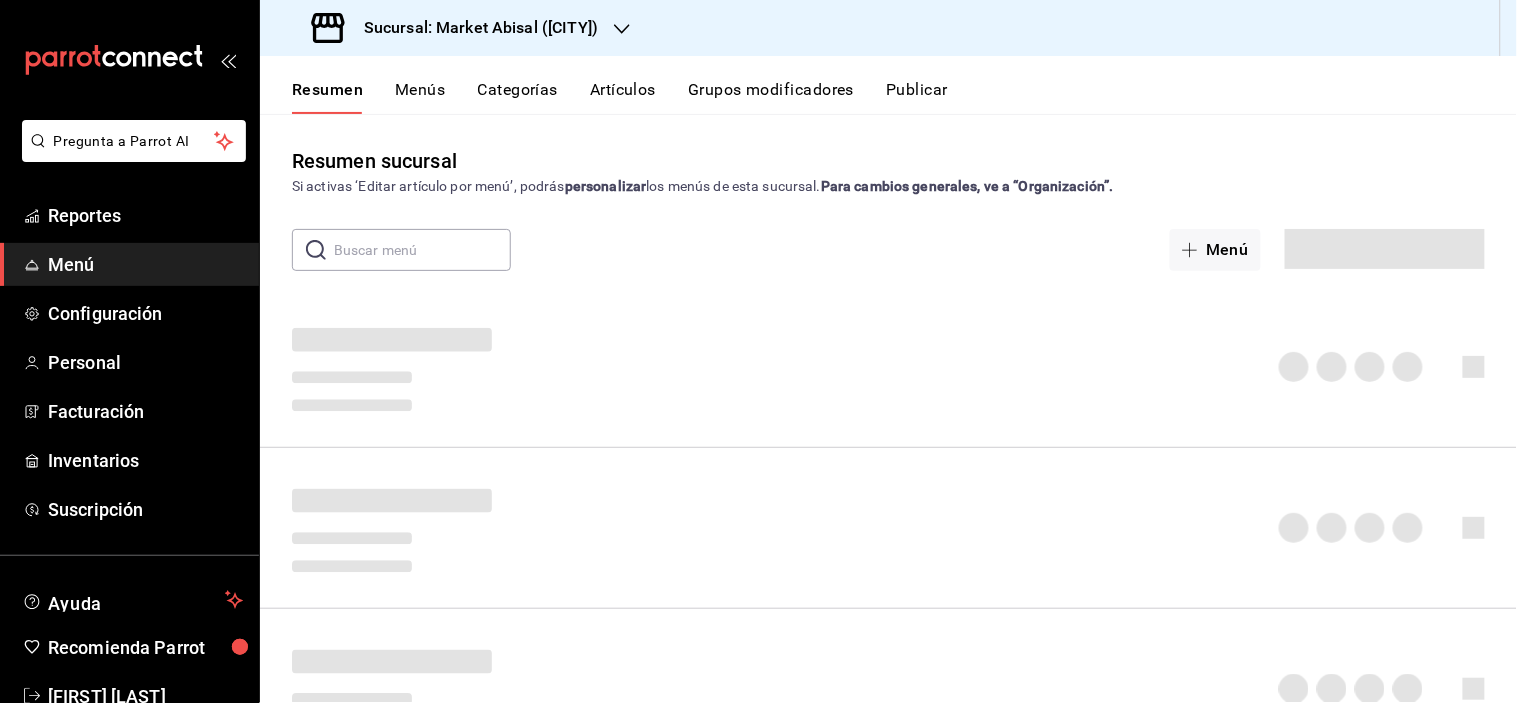 click on "Artículos" at bounding box center (623, 97) 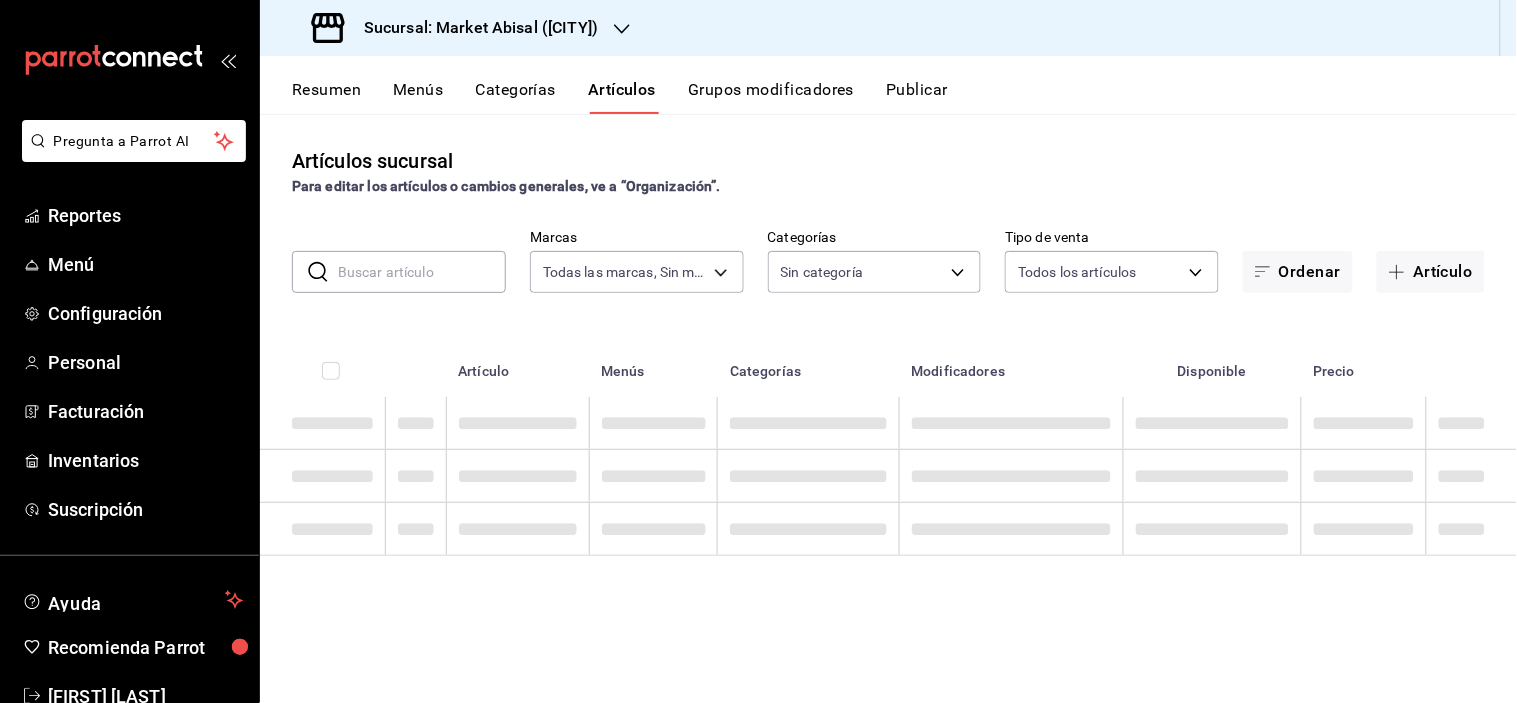 type on "[UUID]" 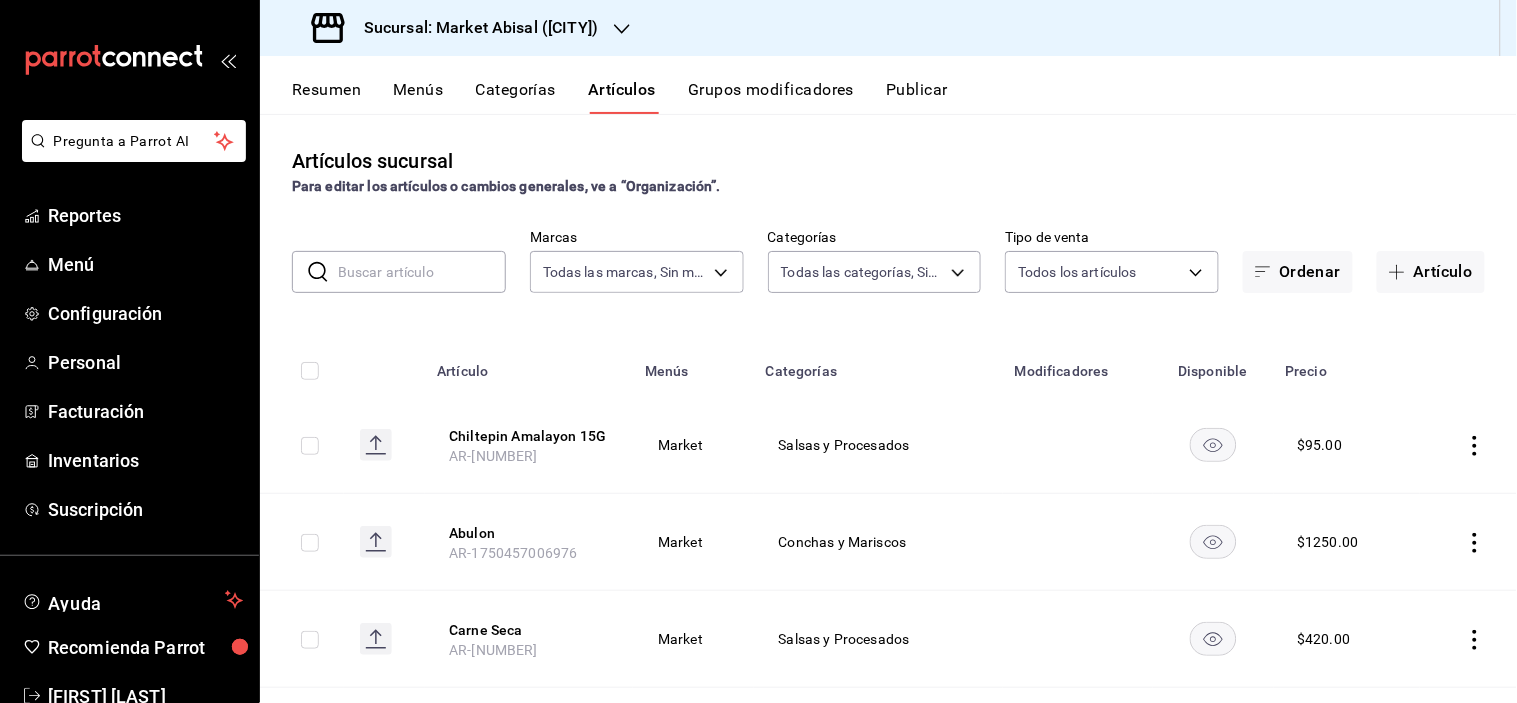 type on "9e649d61-d02b-4a1b-a83a-a6a73261c2a0,645e3b24-47a7-4610-872c-0b13d57bcdee,a295a81b-f085-4583-92fc-d39594a26614,bda3ce3e-6f40-4df8-8bd9-9a1d15fe1230,66b9dfc8-a575-41f9-a399-bf8a46ec2499,b0fc6c46-5f67-4ad9-8bf5-12f761a87099,a09479fe-a51a-46a3-be09-8ce85b635b21,730ad28c-8d53-41a3-b45b-23baef4ac327,927693da-054b-4307-8634-26886921a8eb,971c794a-502a-4927-95fc-5dc819dbef52,83a2fe44-98c4-4af3-9f45-80c8ff6f2f2d,862ff863-b288-4975-941d-af9e61f9cadb,6099b6b6-4e88-4561-b09b-410d284f9032,0f0bf99c-2ec5-4524-8e4e-d0347a2e3b6d,c05271cd-0ff0-4fd5-9844-b430a43f40d7,64f1dd7d-3cd9-401d-b3c9-1764e1e553b5,68d55cef-2b92-47f8-a891-5f1adb38cc97" 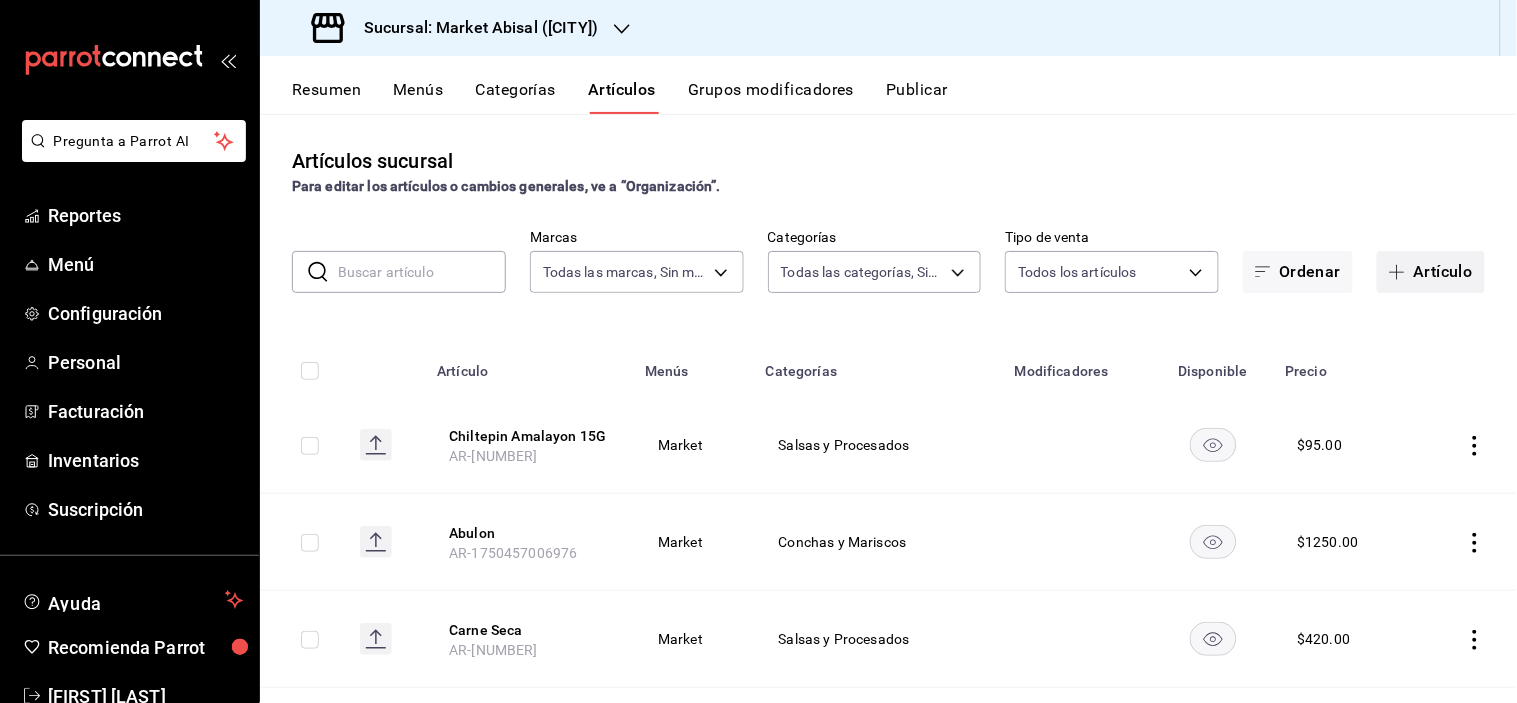 click on "Artículo" at bounding box center (1431, 272) 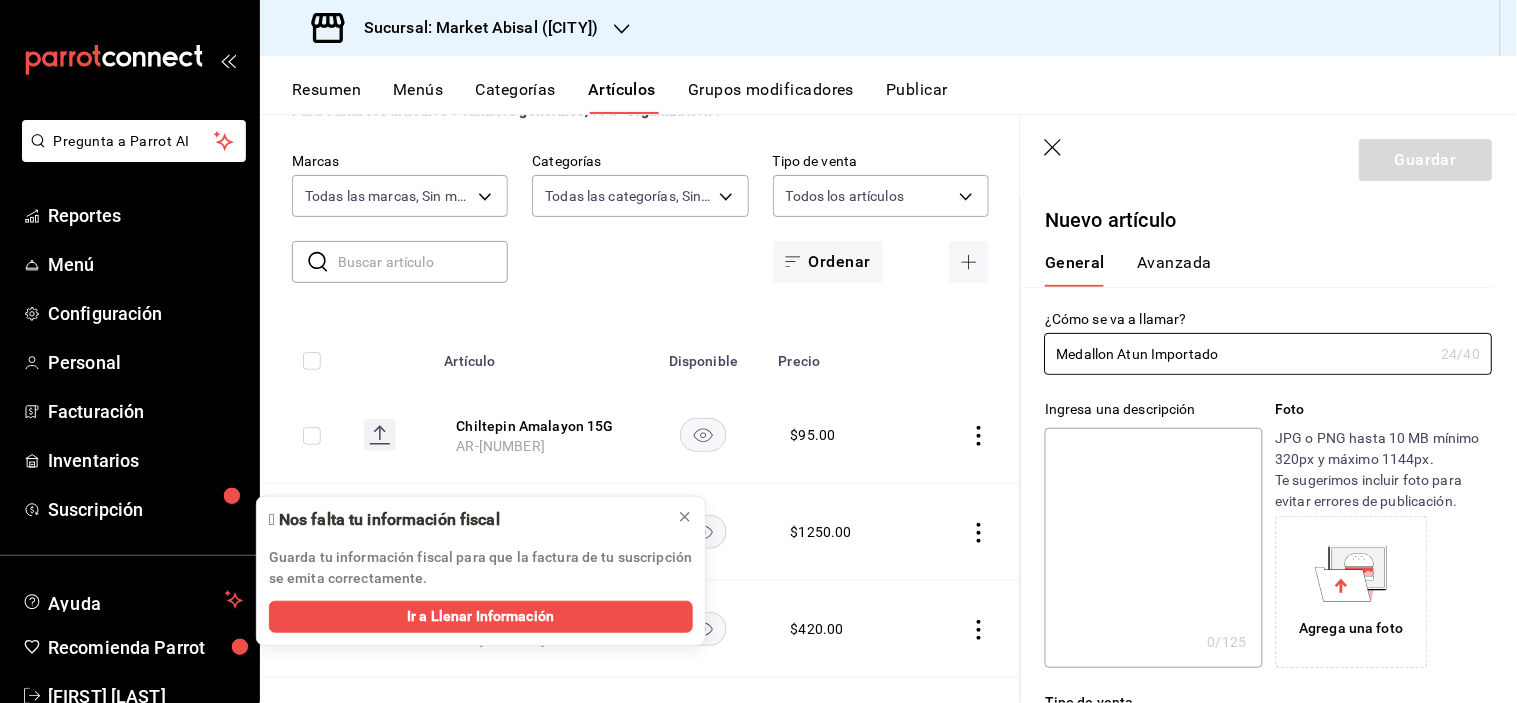 scroll, scrollTop: 111, scrollLeft: 0, axis: vertical 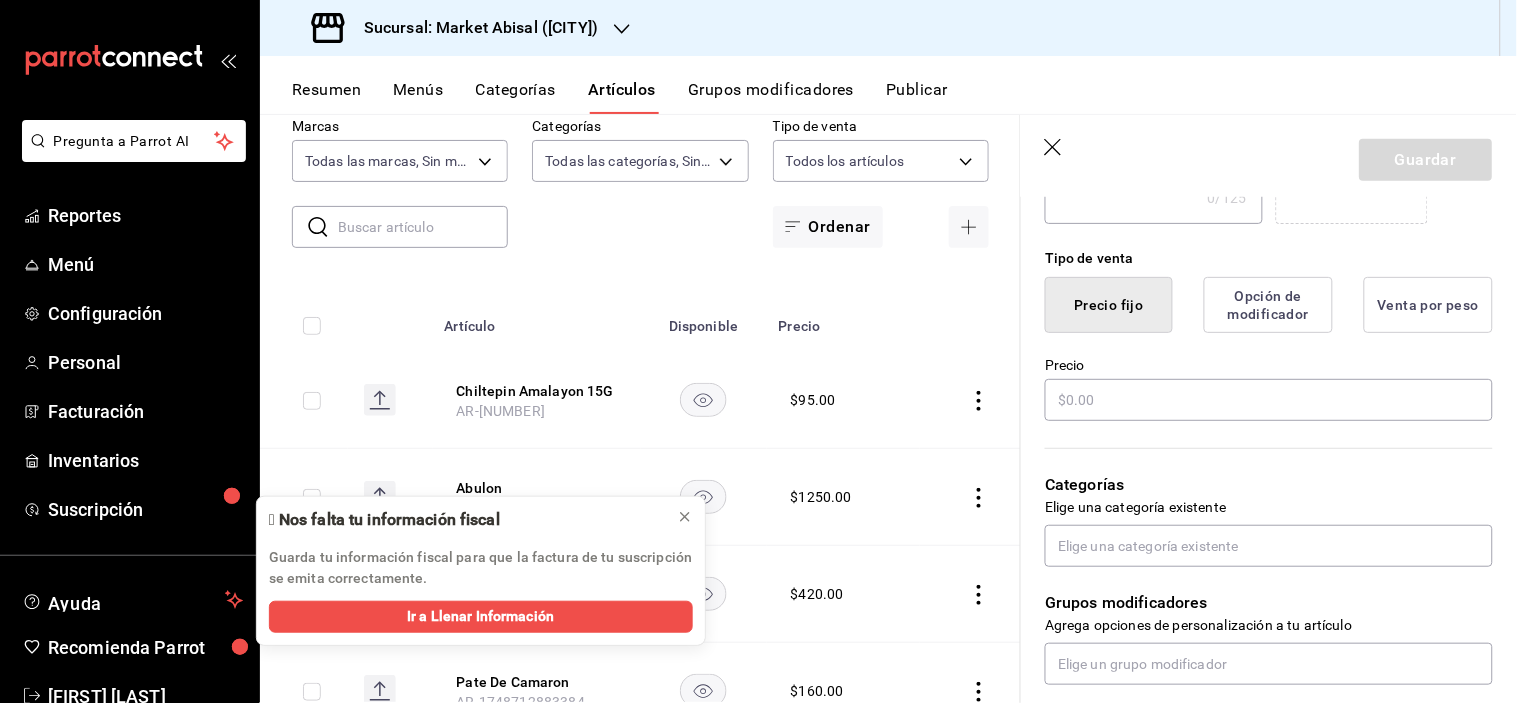 type on "Medallon Atun Importado" 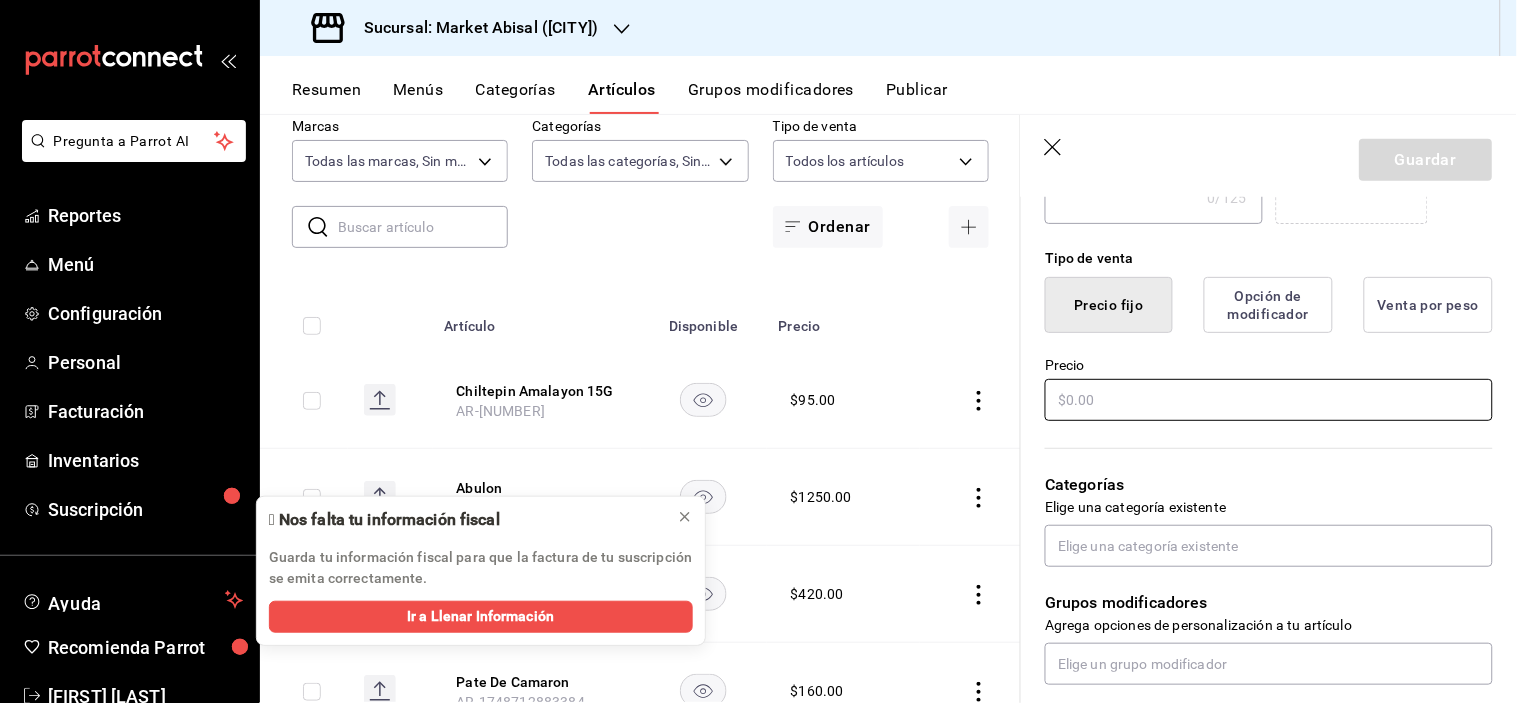 click at bounding box center (1269, 400) 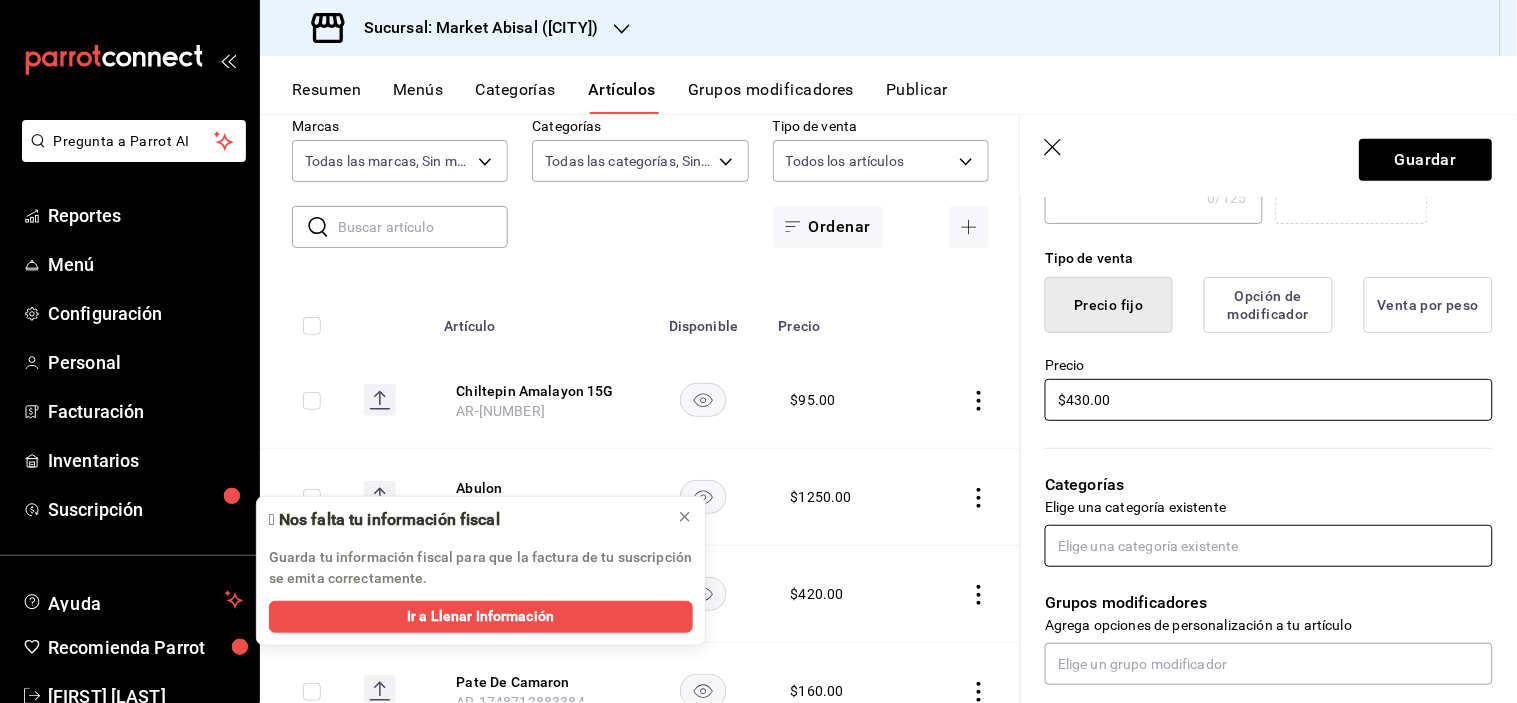type on "$430.00" 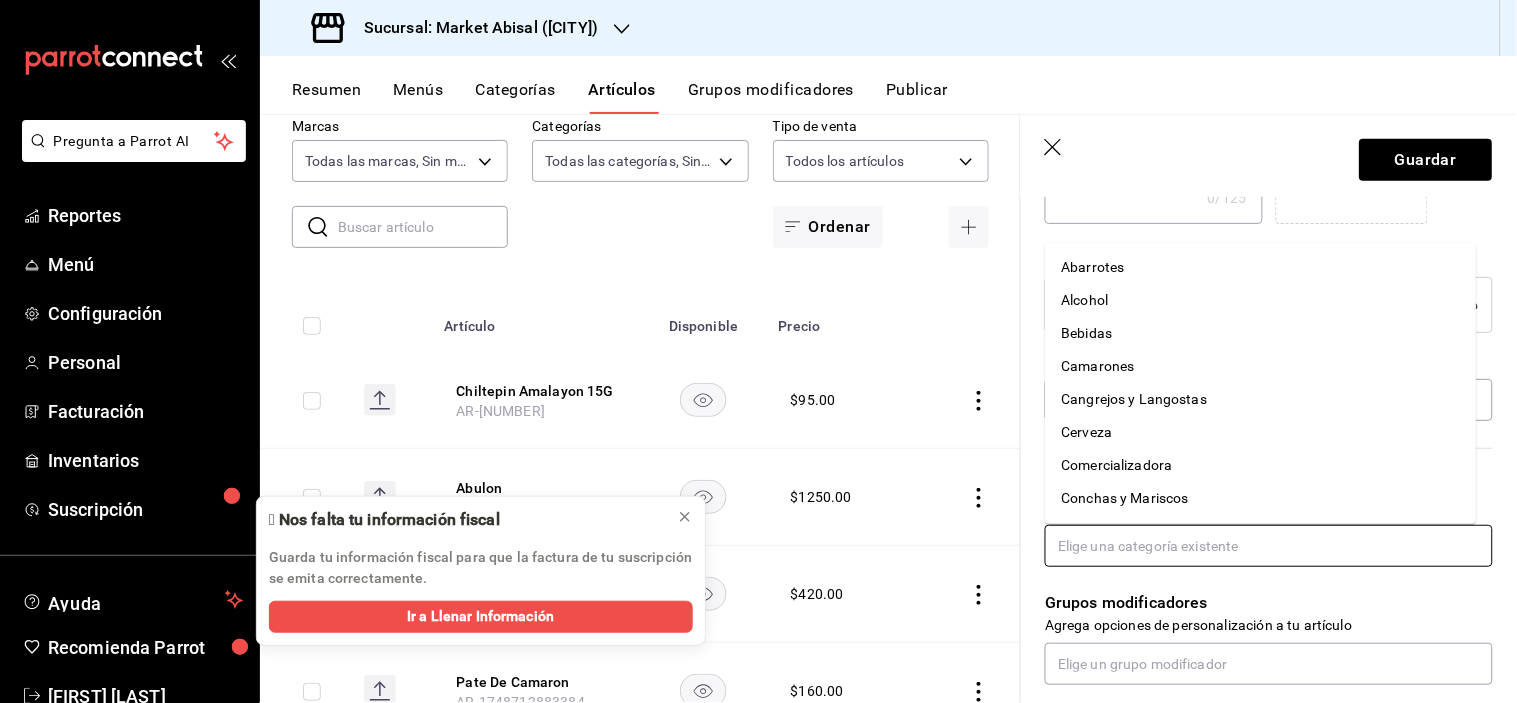drag, startPoint x: 1155, startPoint y: 564, endPoint x: 1148, endPoint y: 555, distance: 11.401754 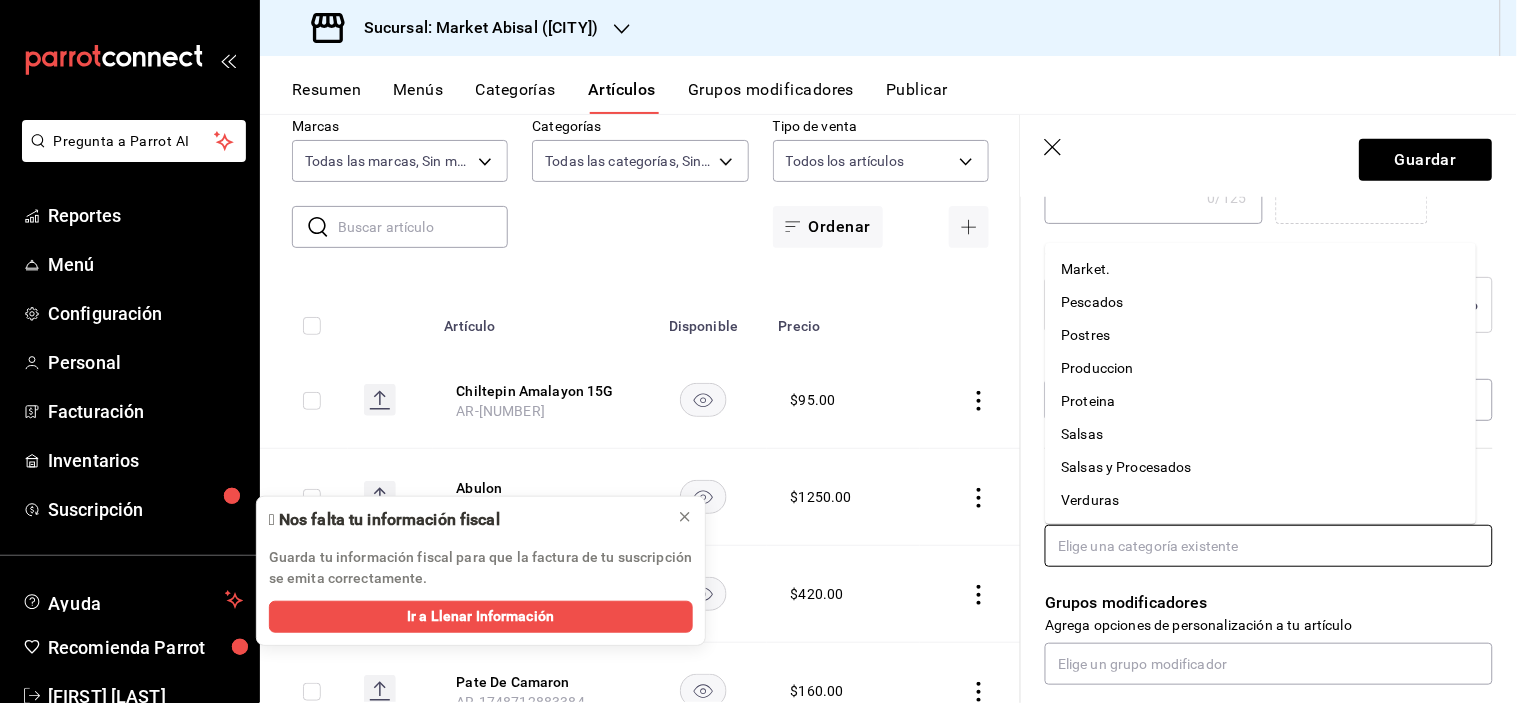 scroll, scrollTop: 184, scrollLeft: 0, axis: vertical 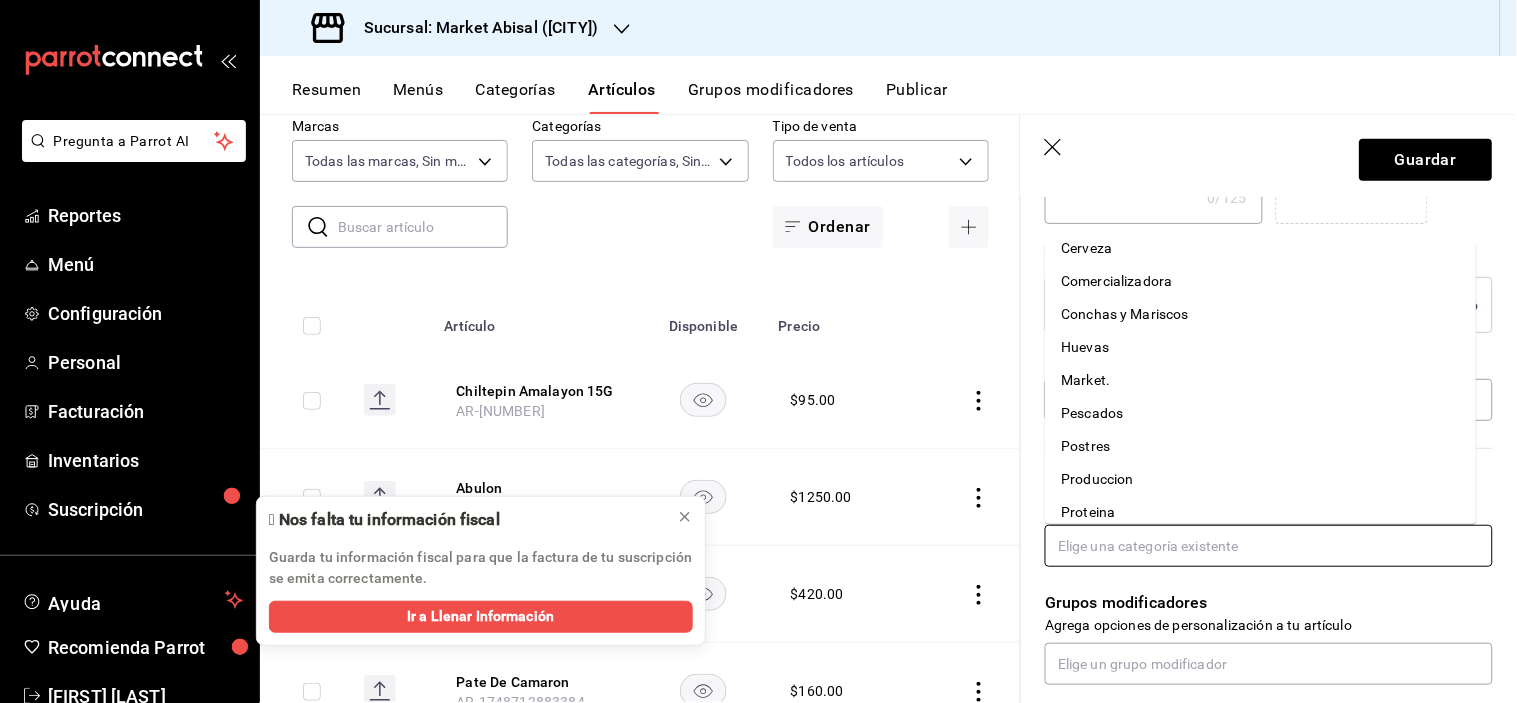 click on "Pescados" at bounding box center (1261, 413) 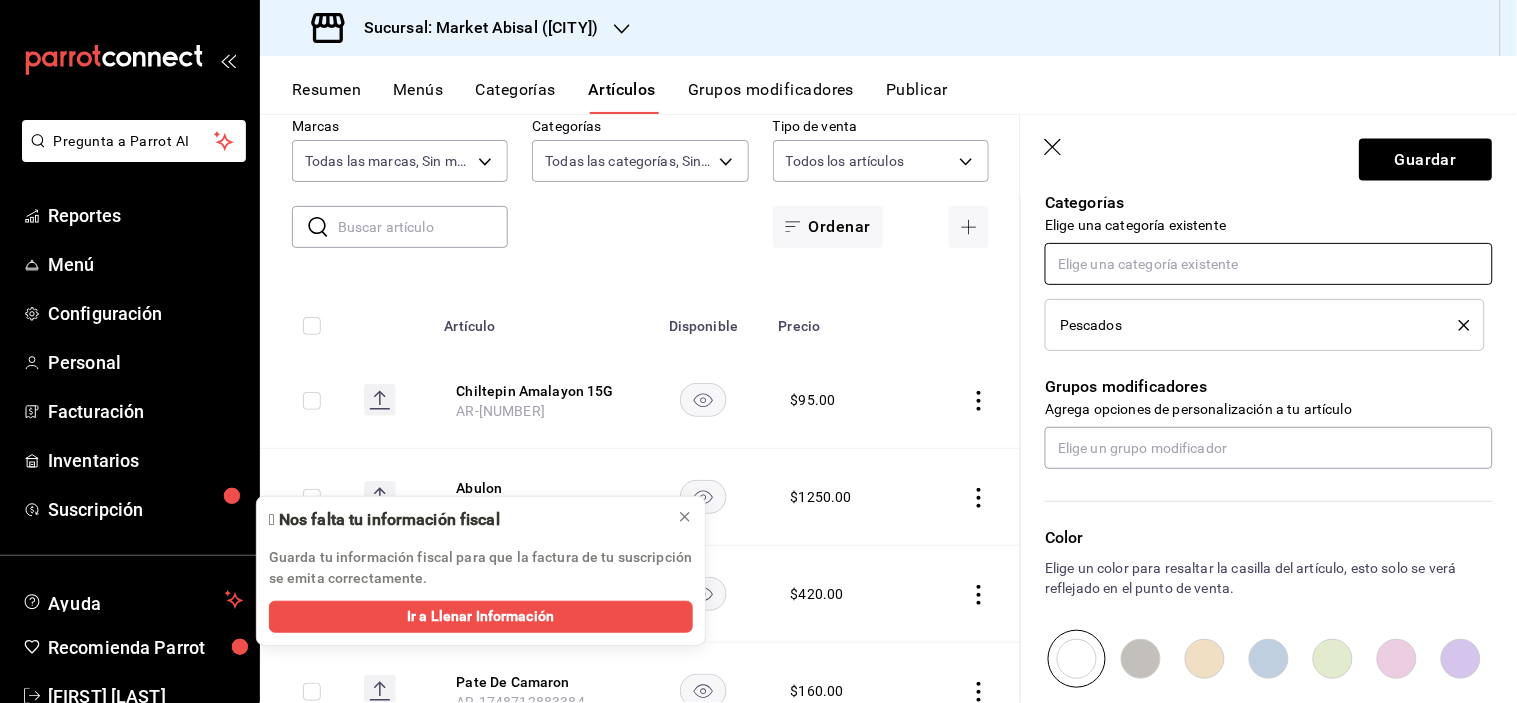 scroll, scrollTop: 777, scrollLeft: 0, axis: vertical 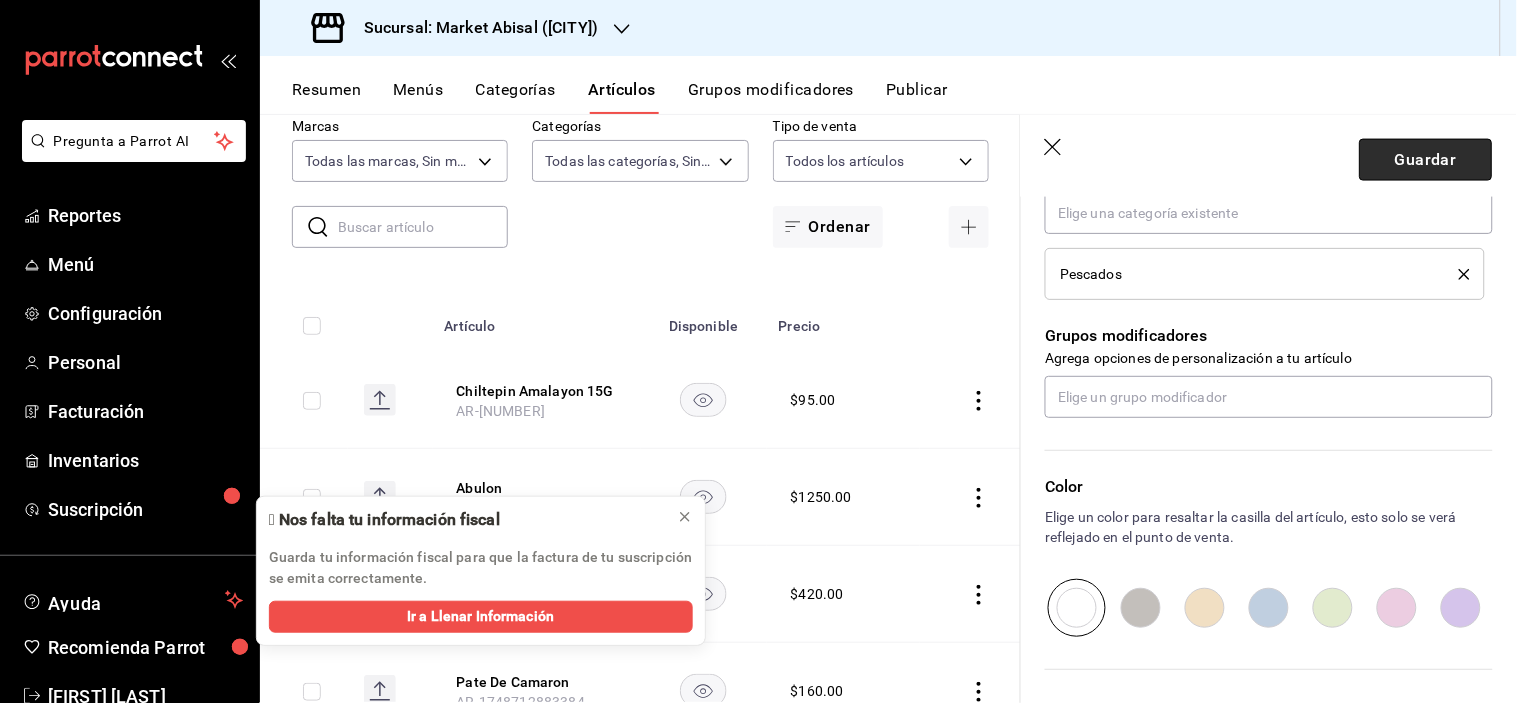 click on "Guardar" at bounding box center [1426, 160] 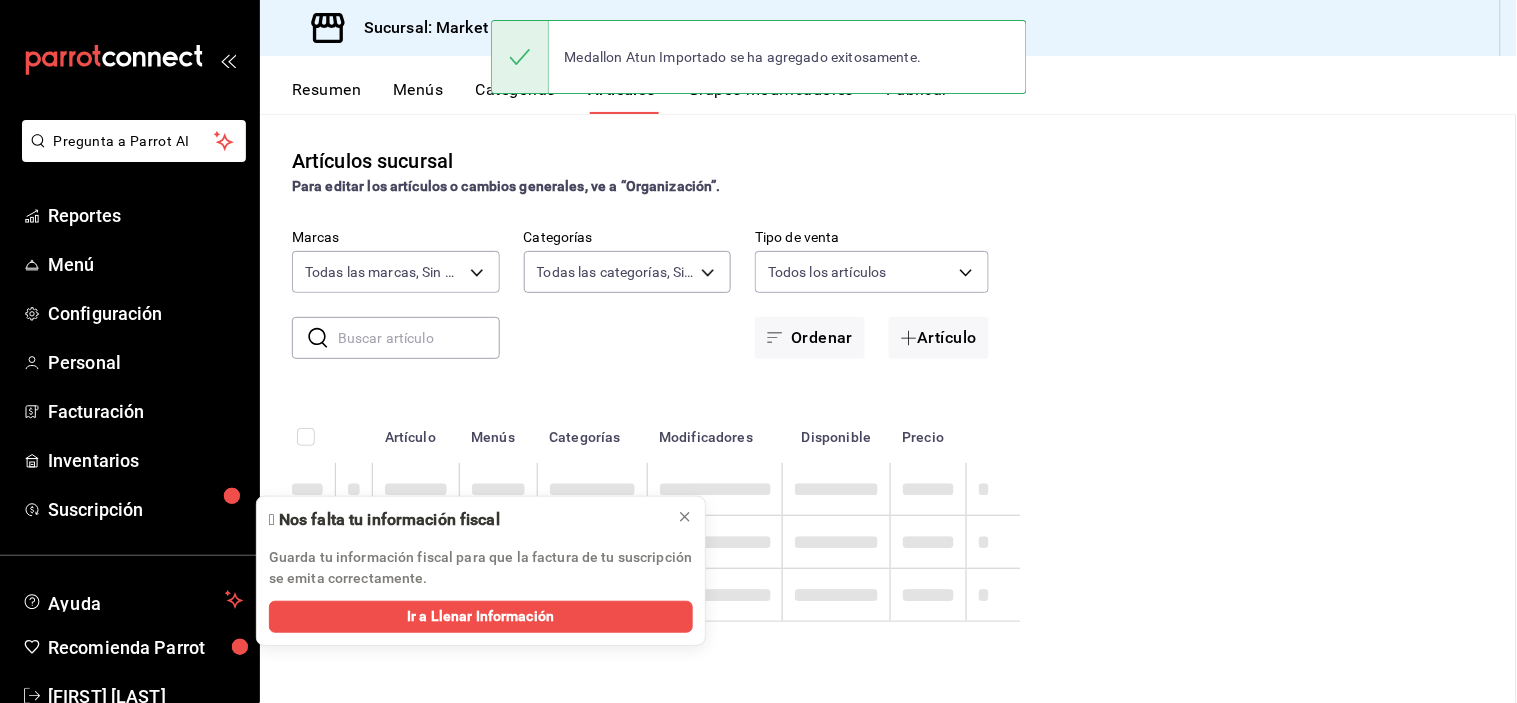 scroll, scrollTop: 0, scrollLeft: 0, axis: both 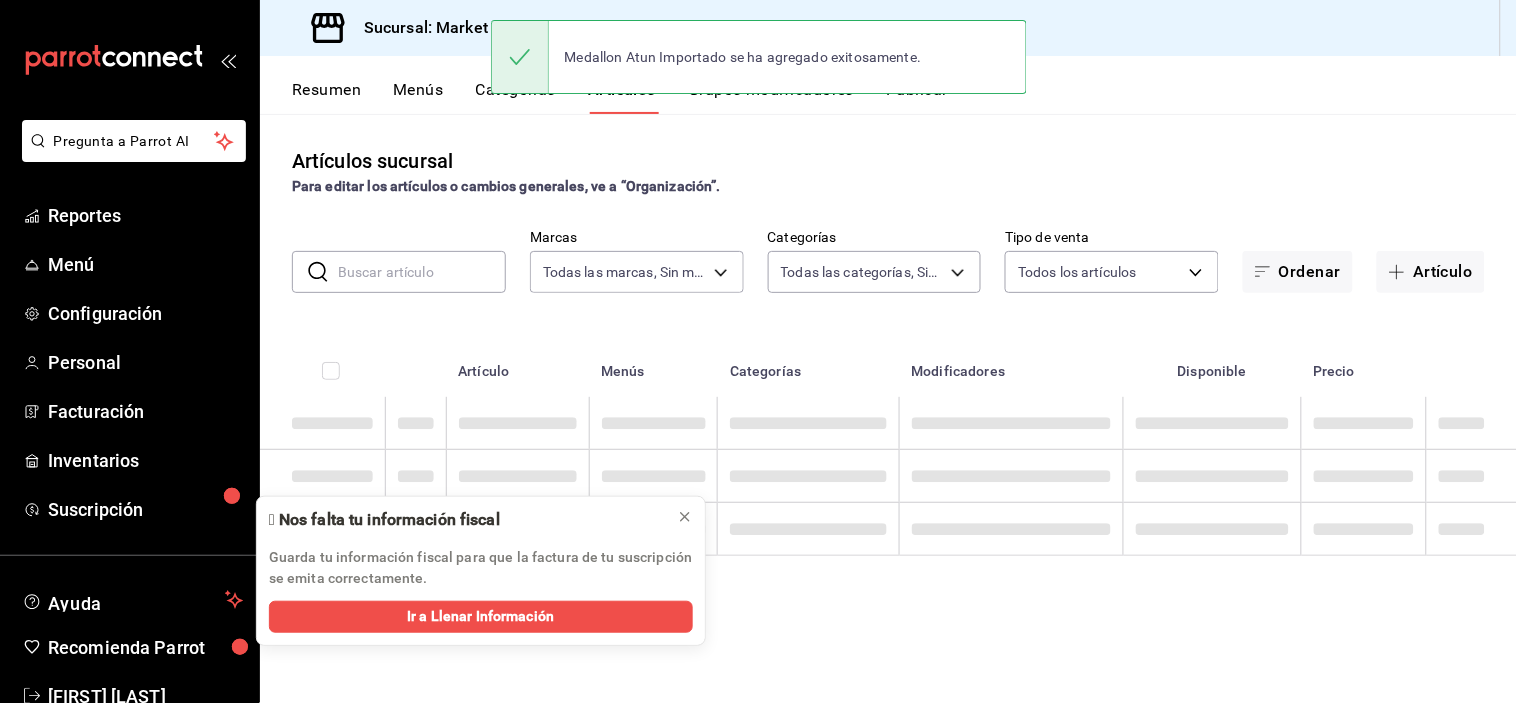 click at bounding box center [422, 272] 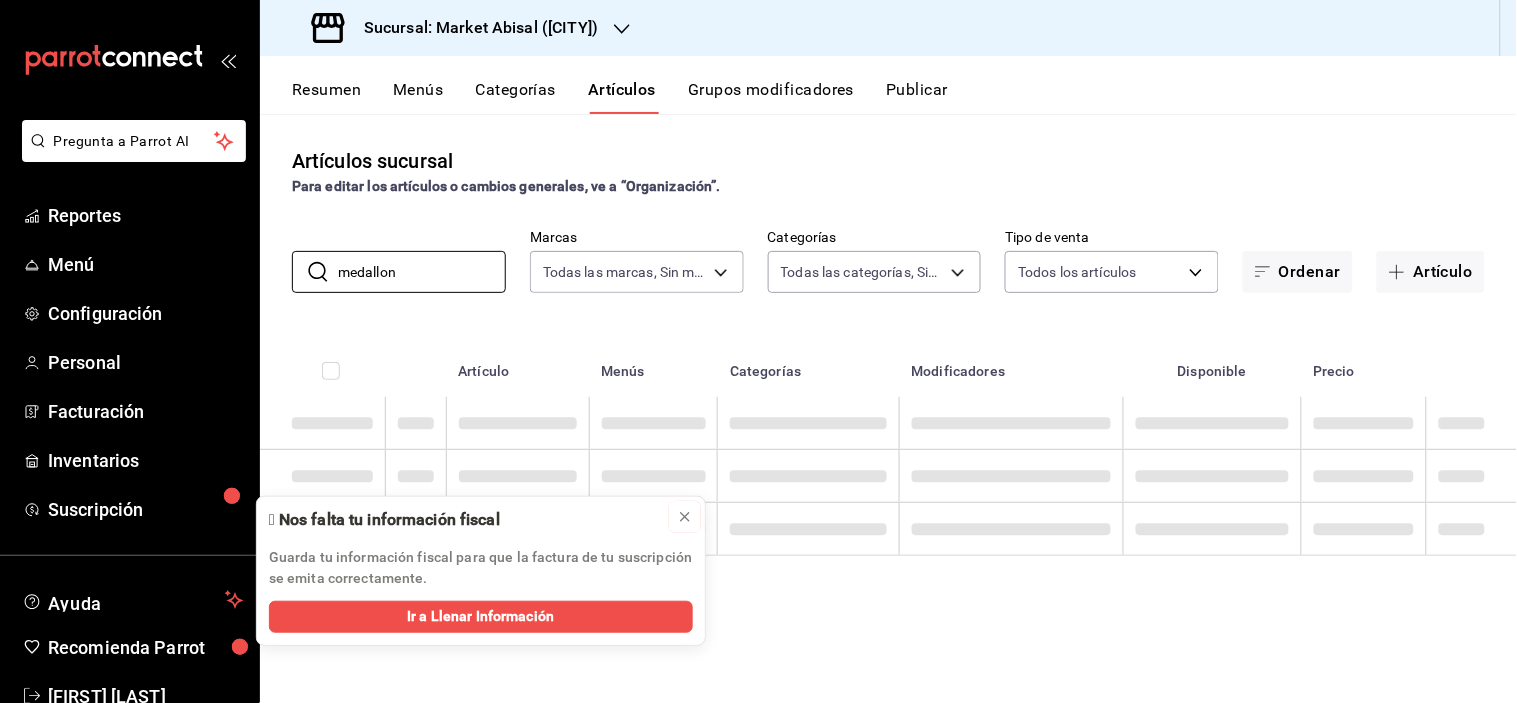 click 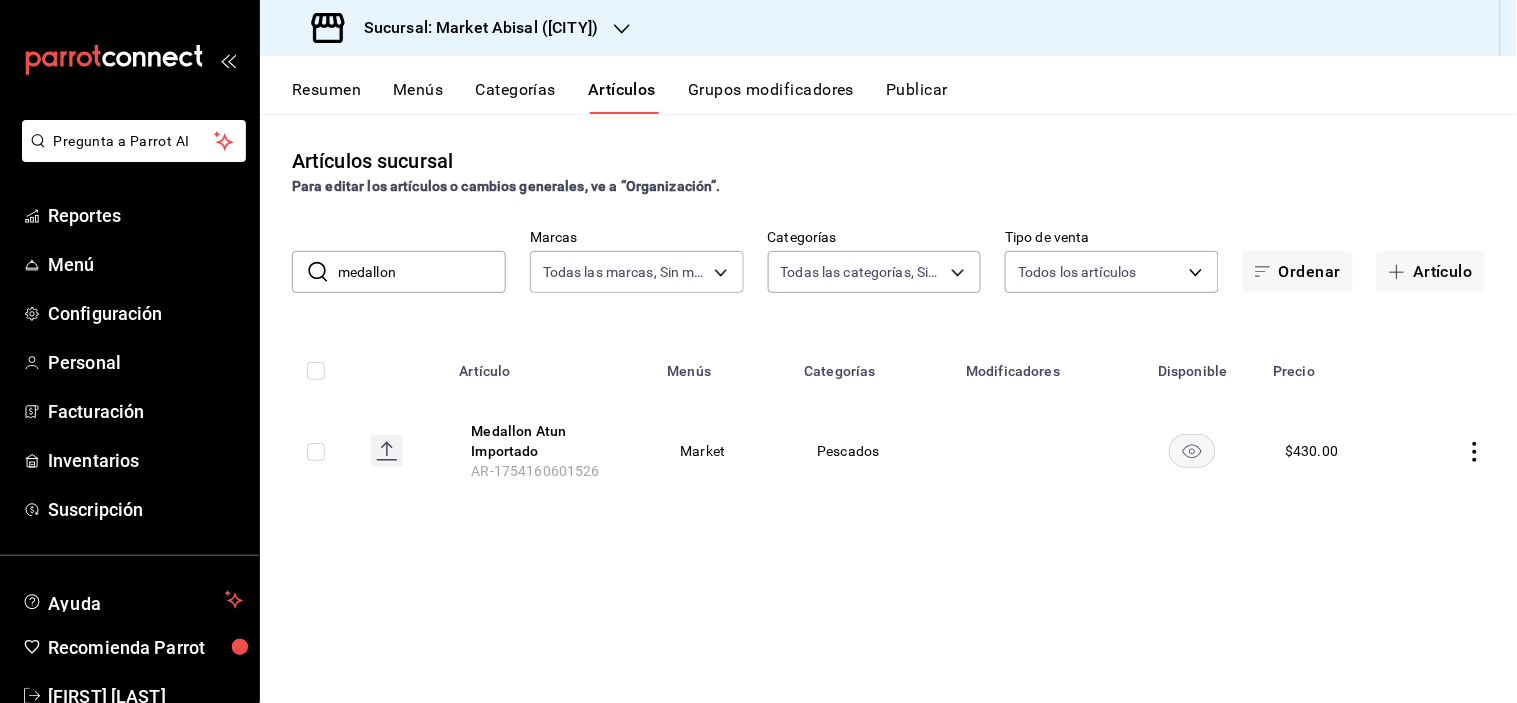 click on "medallon" at bounding box center [422, 272] 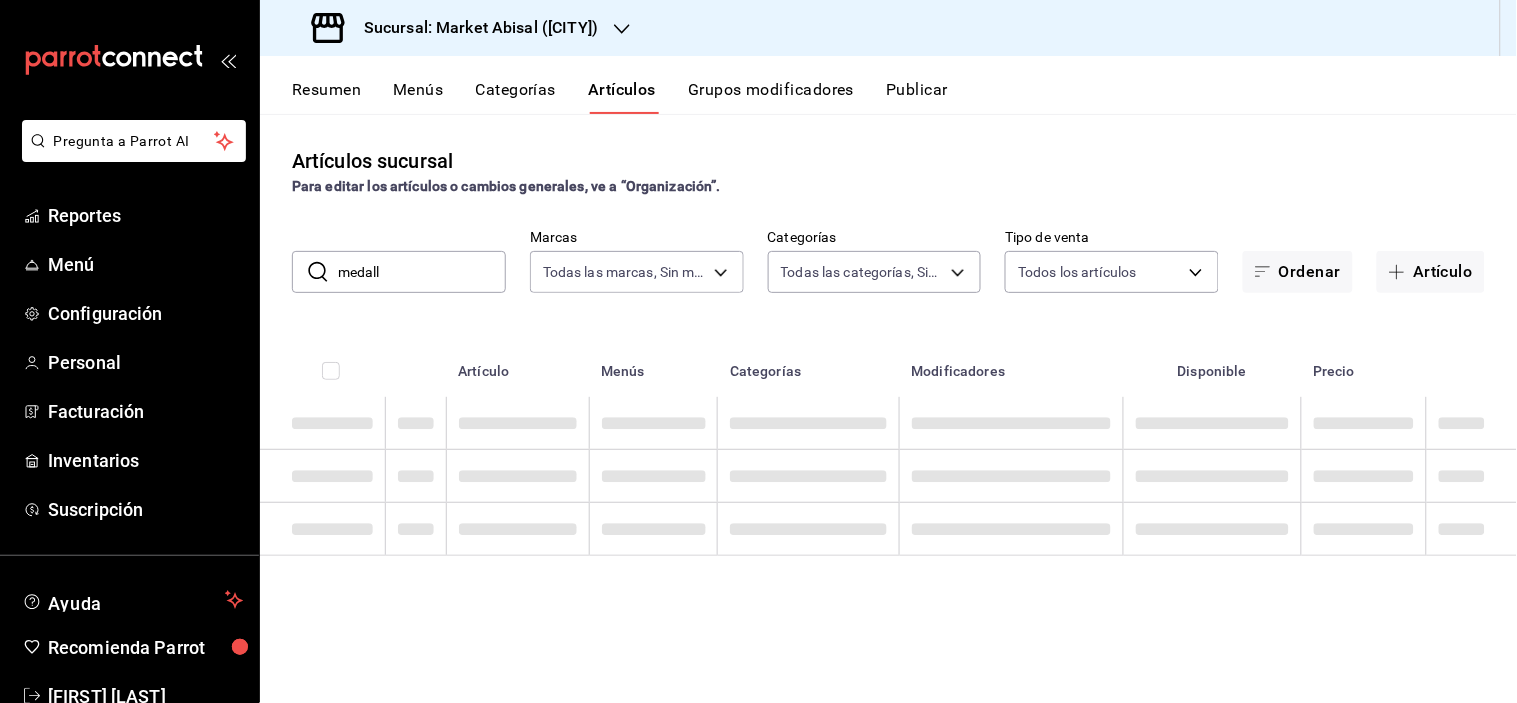 type on "medall" 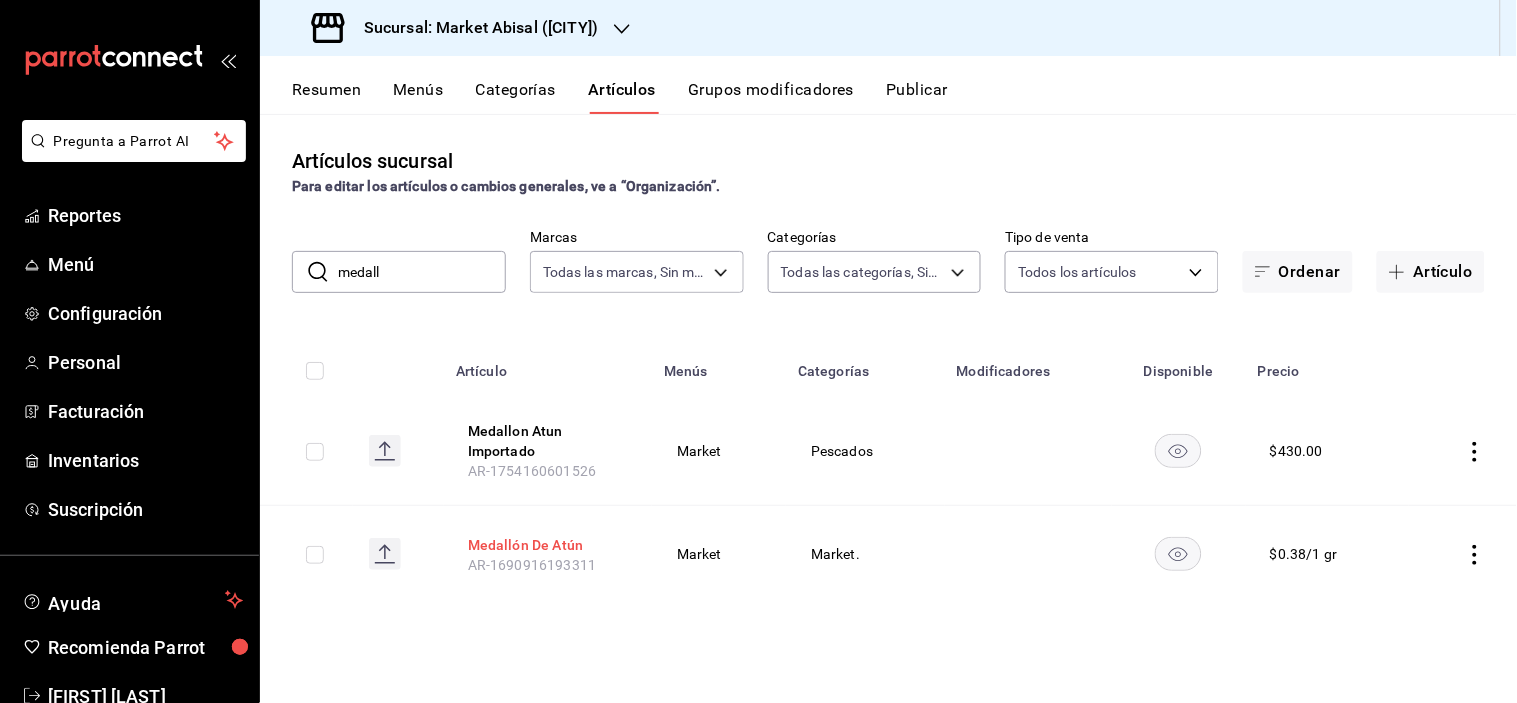 click on "Medallón De Atún" at bounding box center [548, 545] 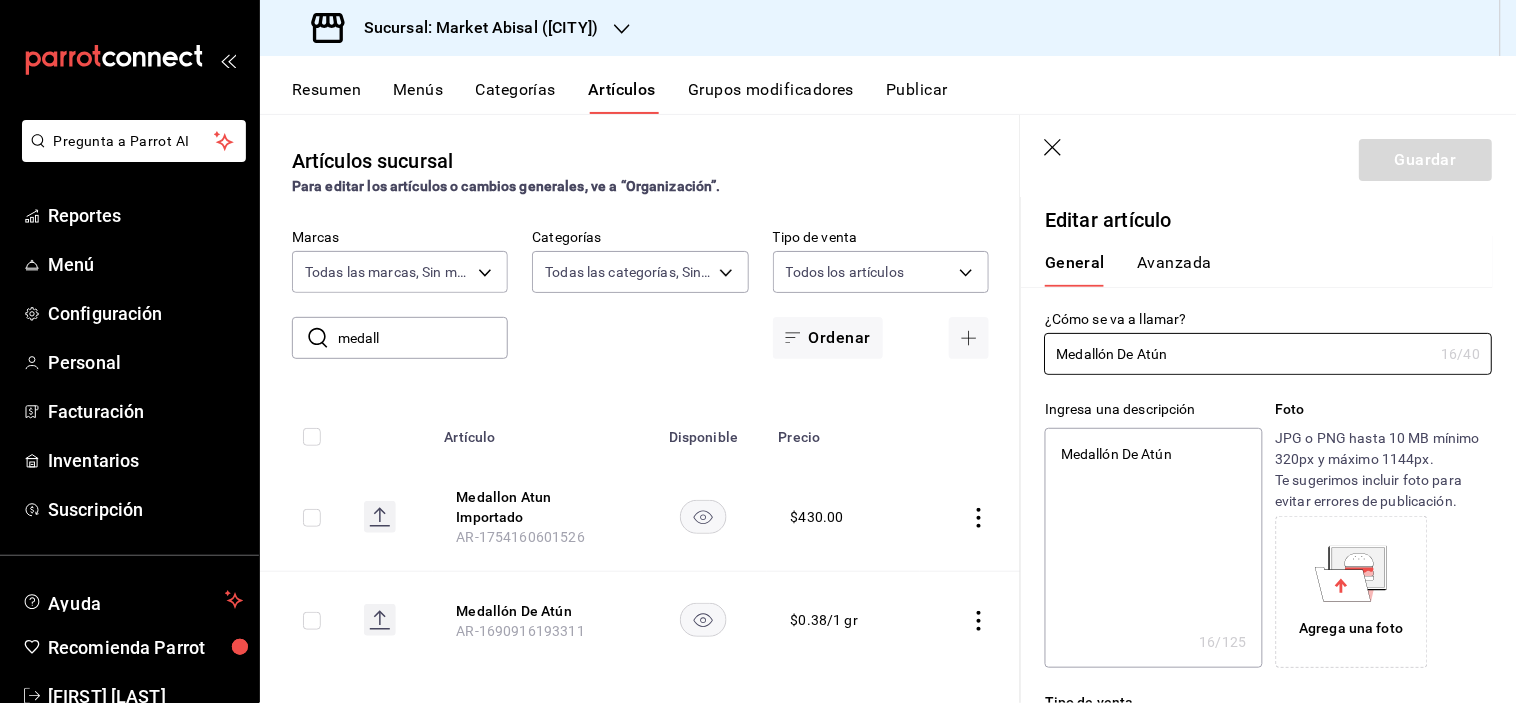 type on "x" 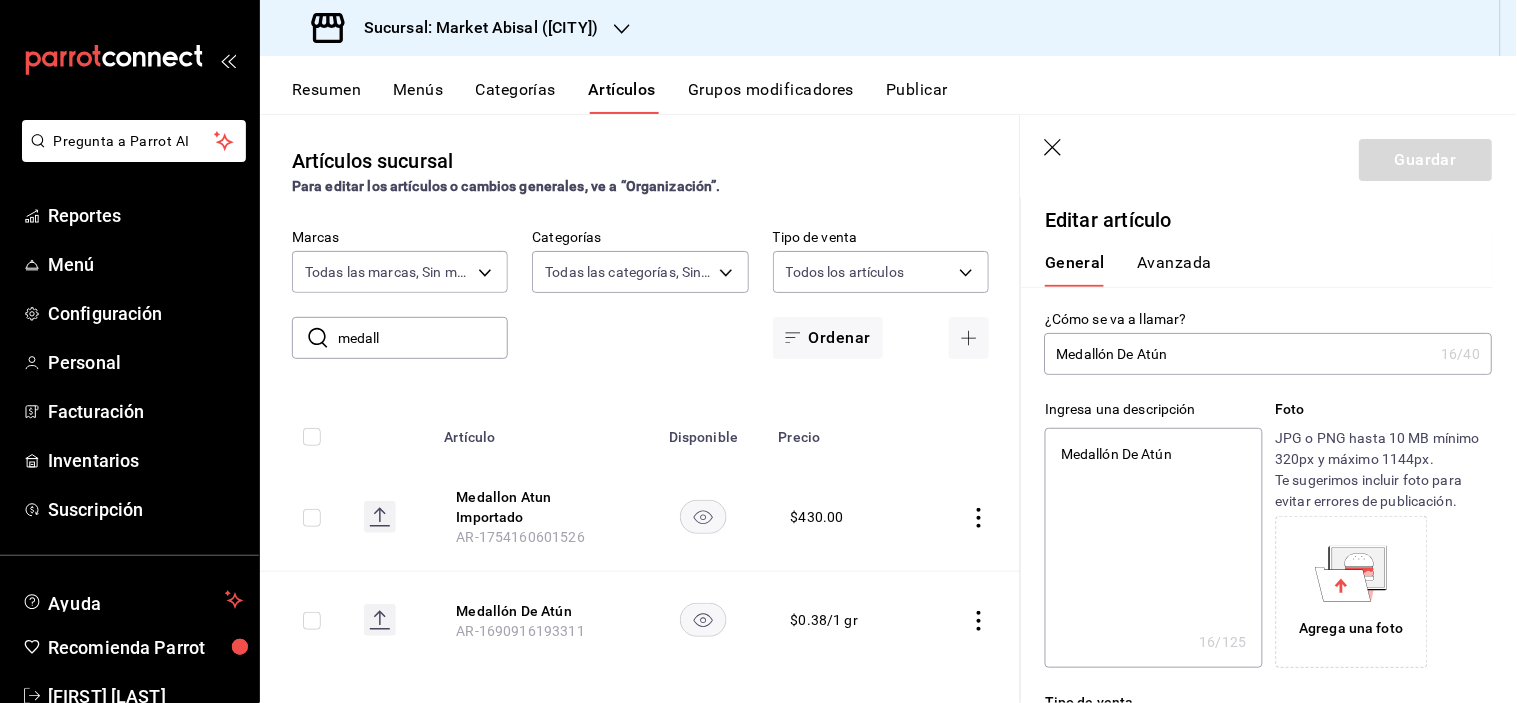 drag, startPoint x: 1118, startPoint y: 351, endPoint x: 1114, endPoint y: 362, distance: 11.7046995 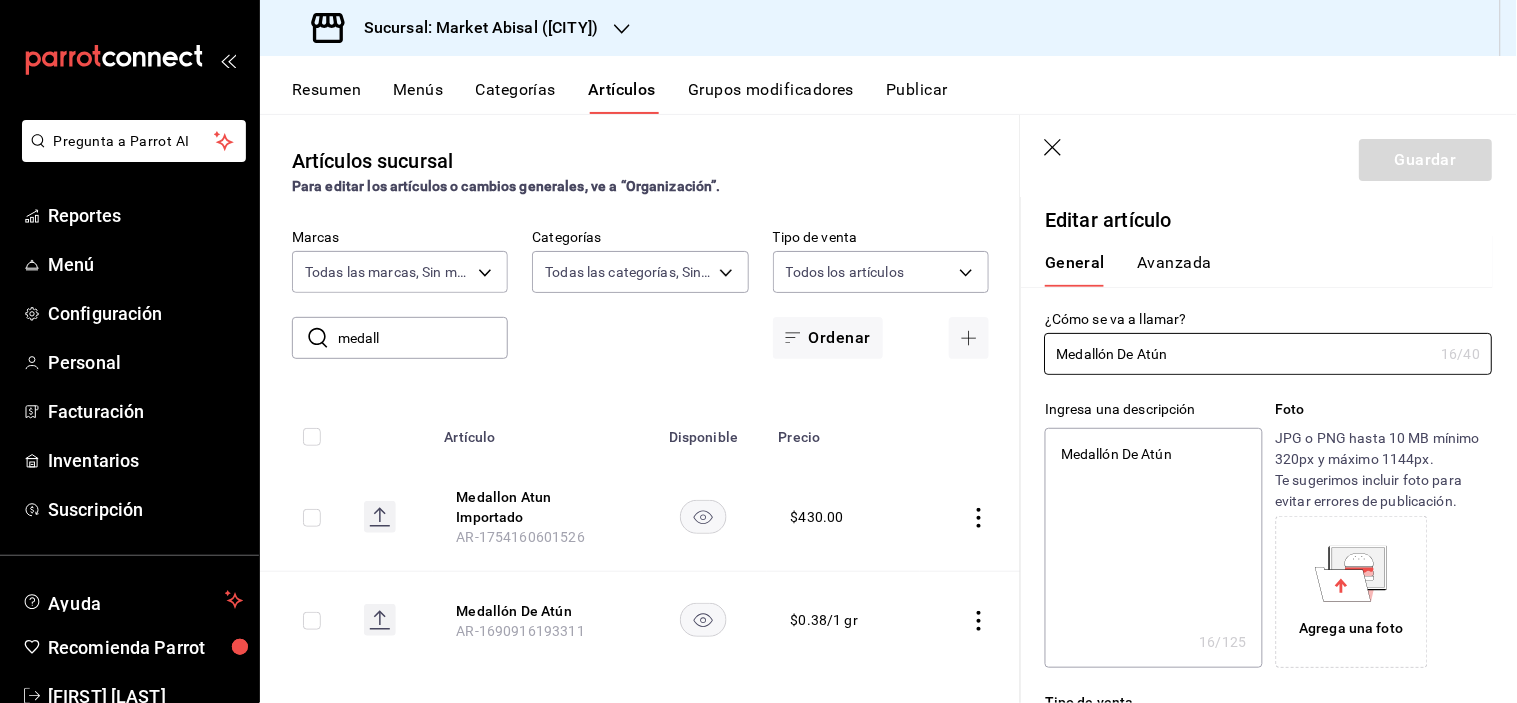 type on "MedallónDe Atún" 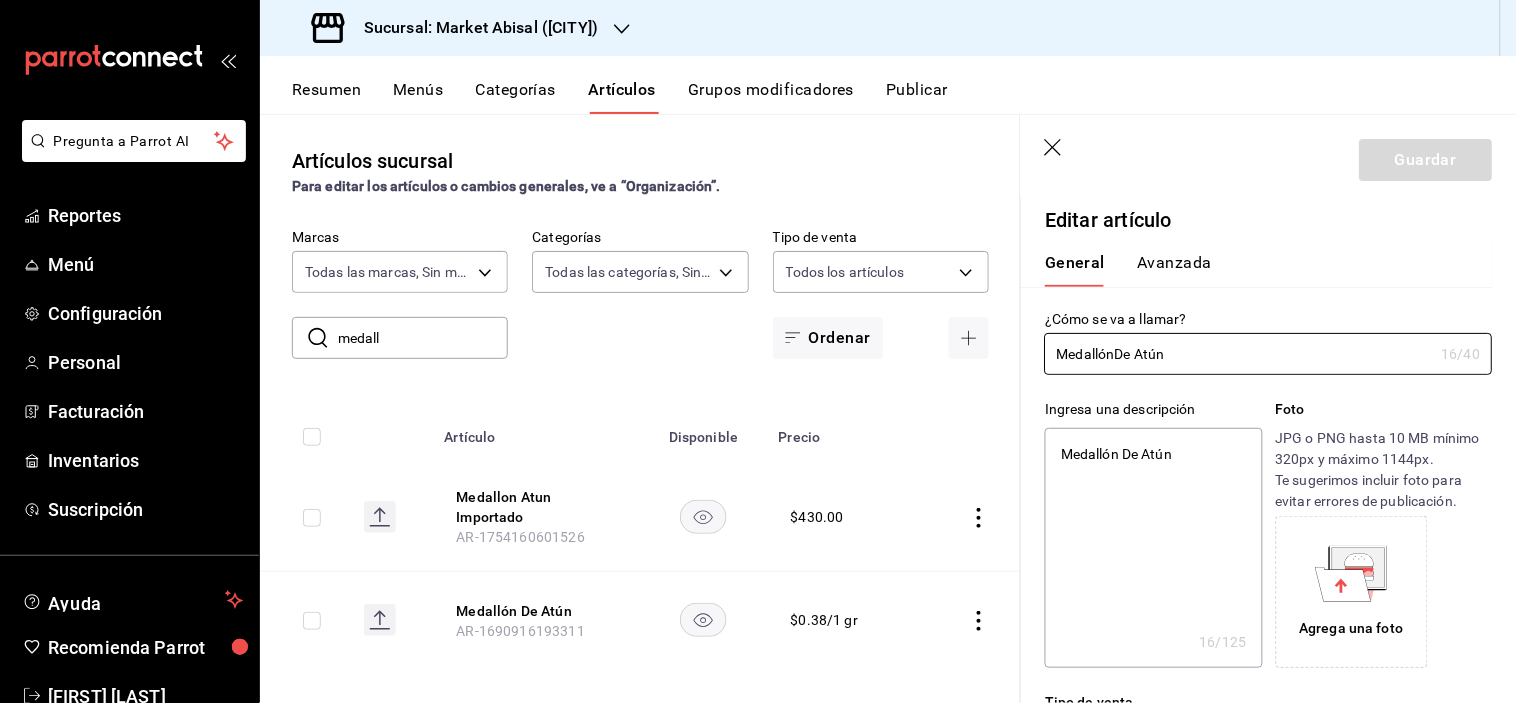 type on "x" 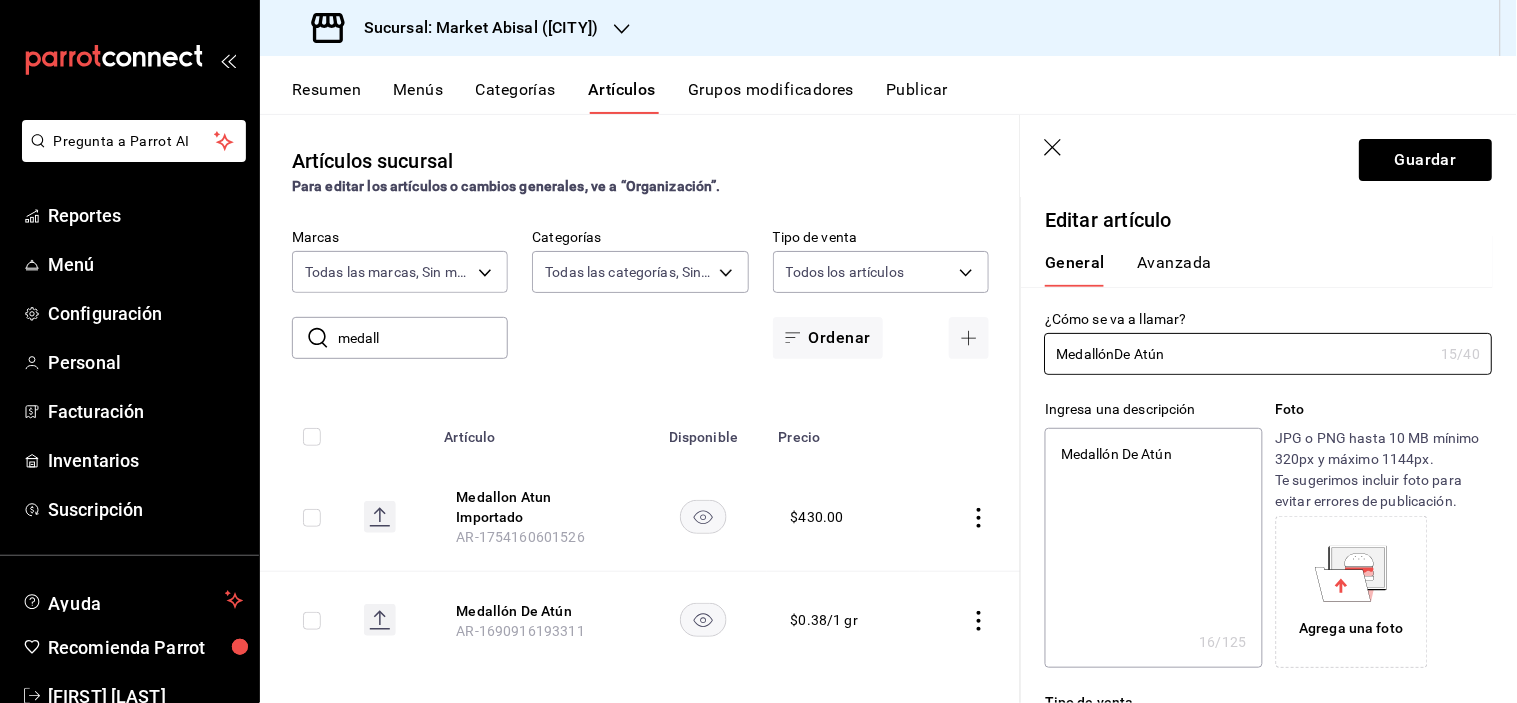 type on "MedallóDe Atún" 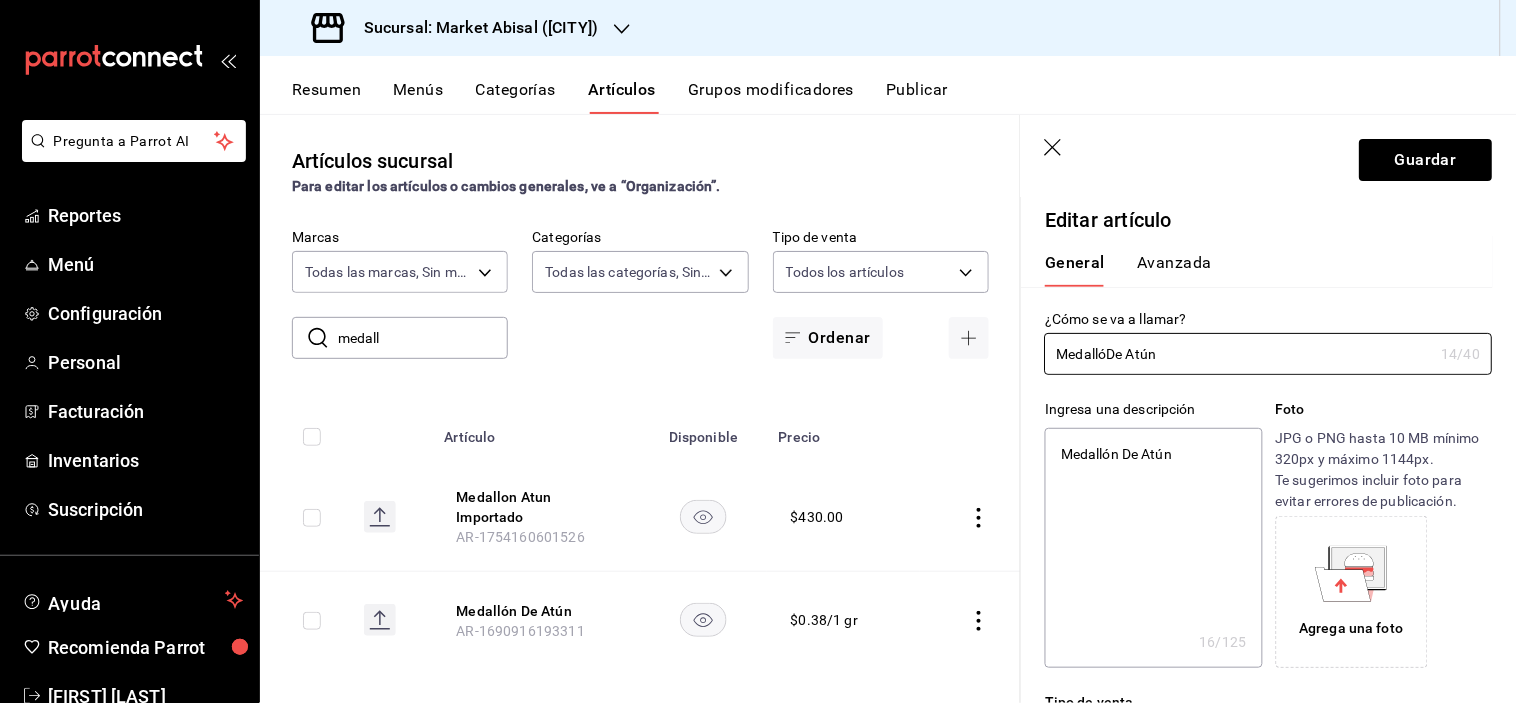 type on "MedallDe Atún" 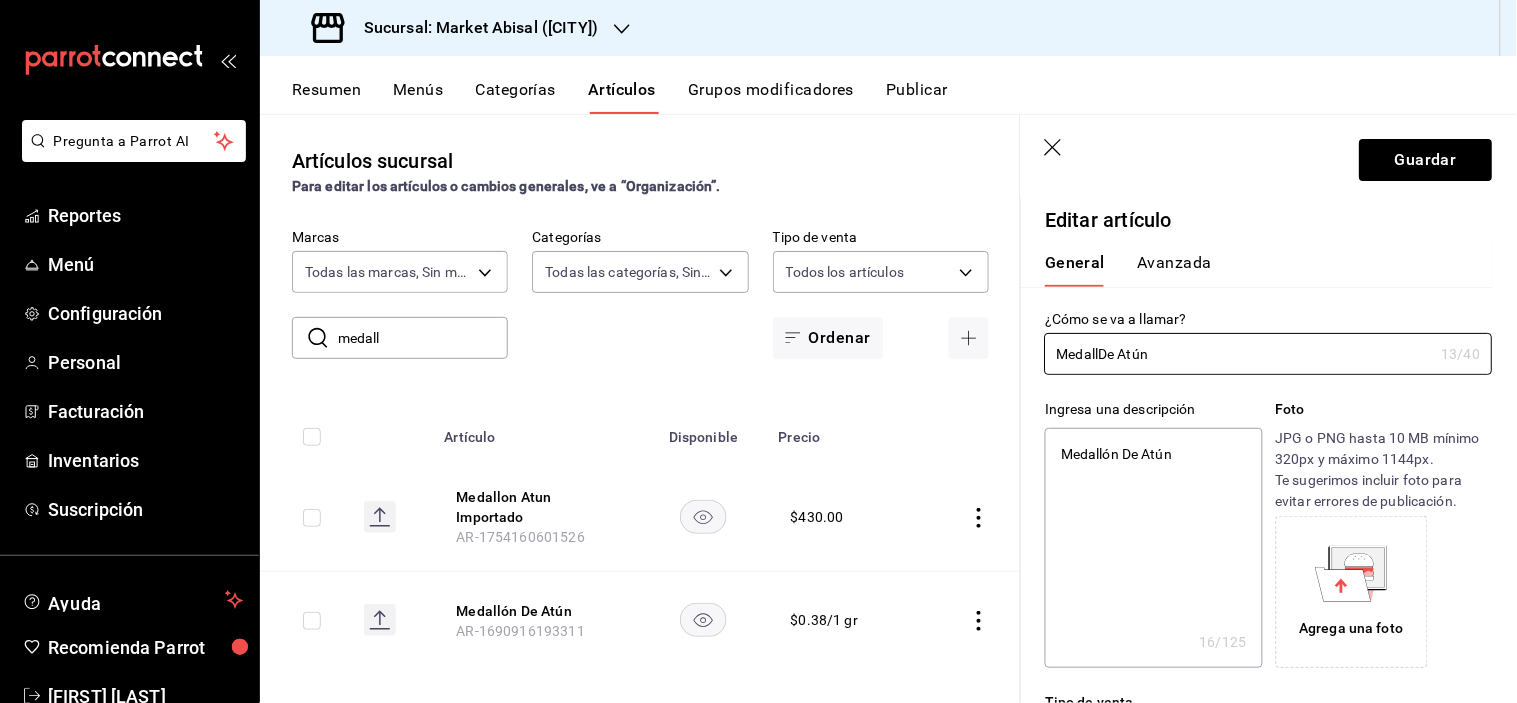 type on "MedalloDe Atún" 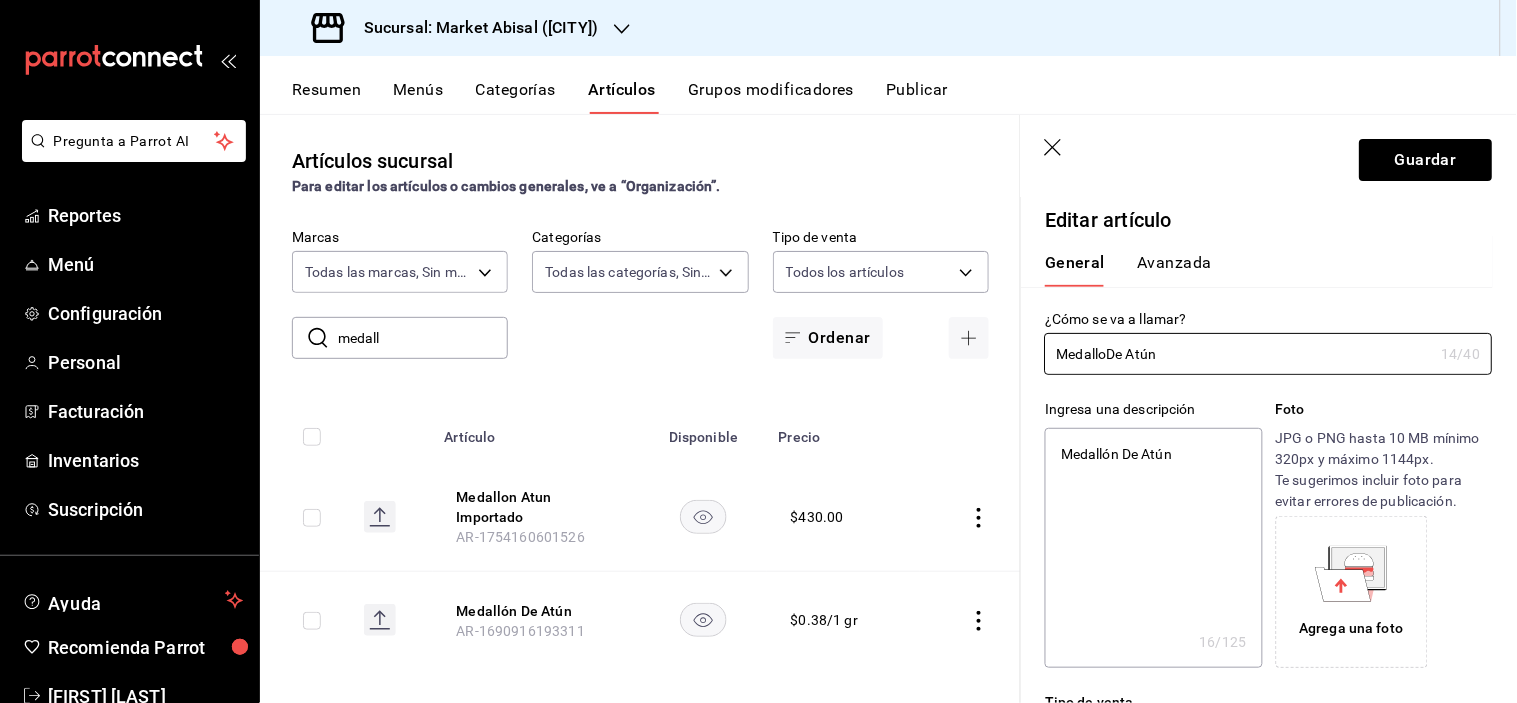 type on "MedallonDe Atún" 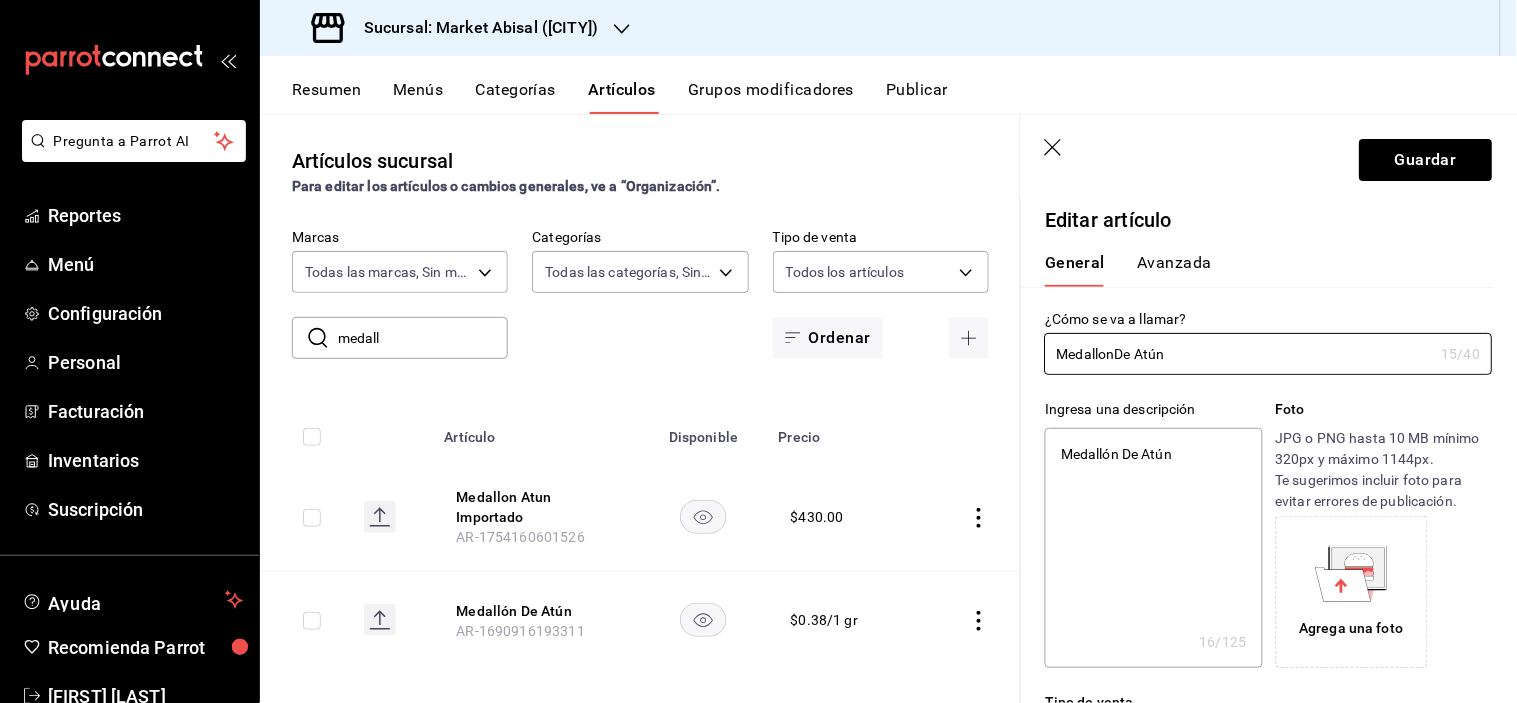 type on "Medallon De Atún" 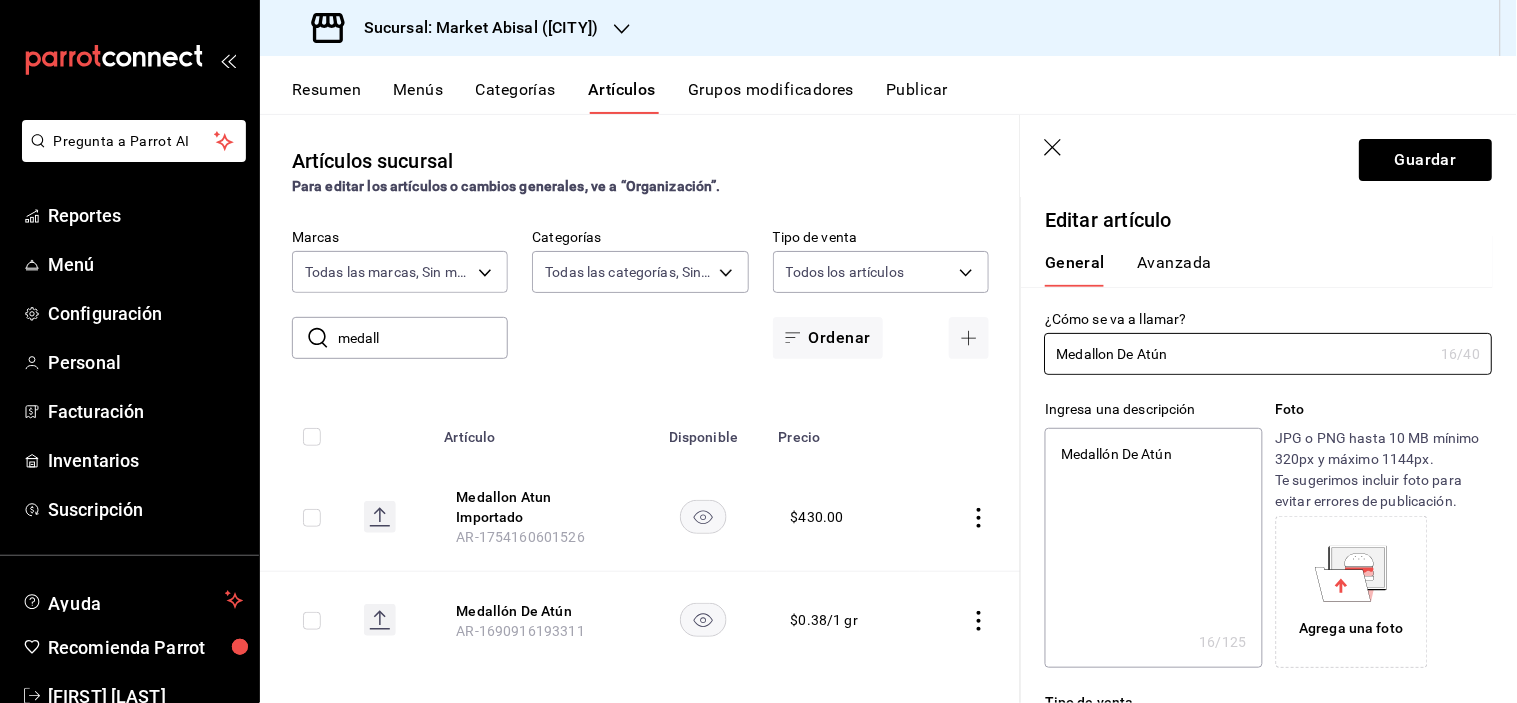 type on "Medallon De Atún" 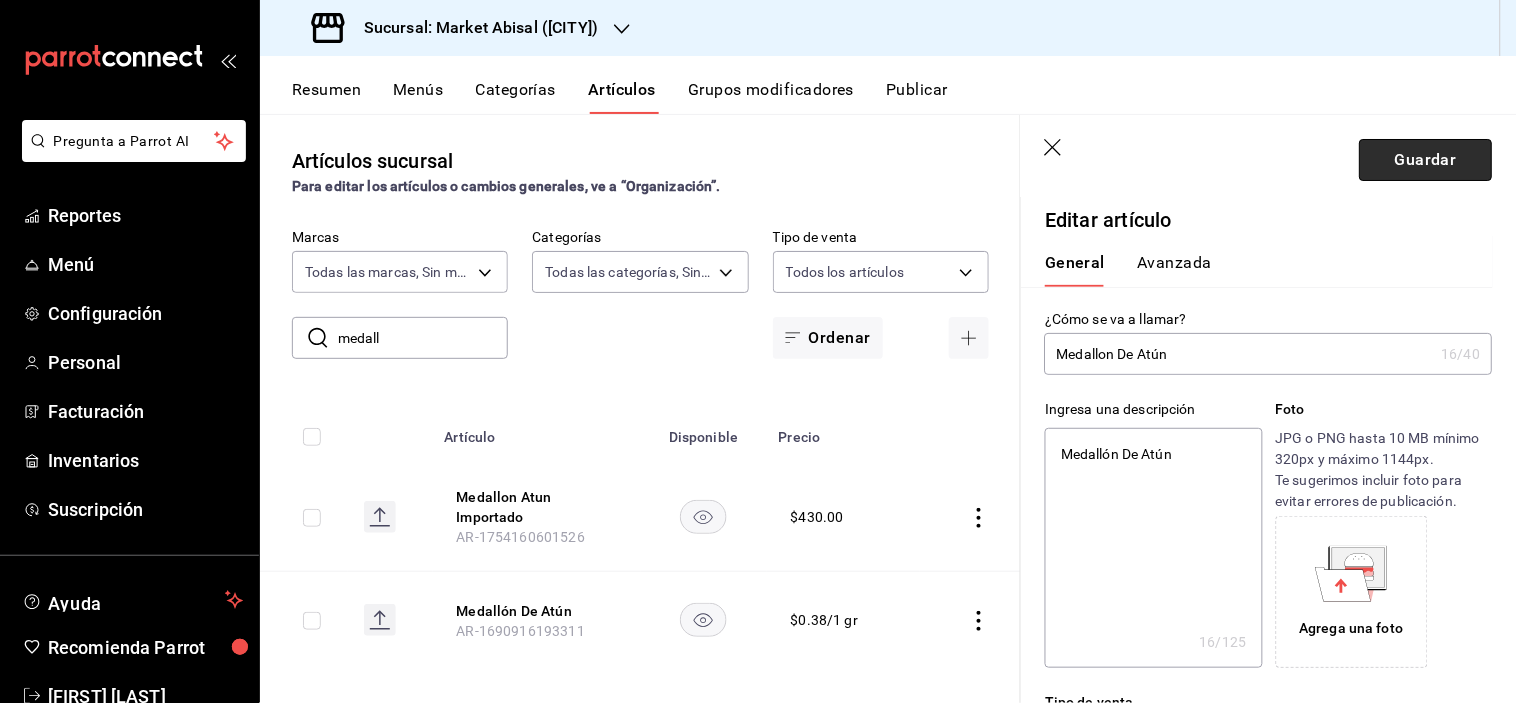 click on "Guardar" at bounding box center [1426, 160] 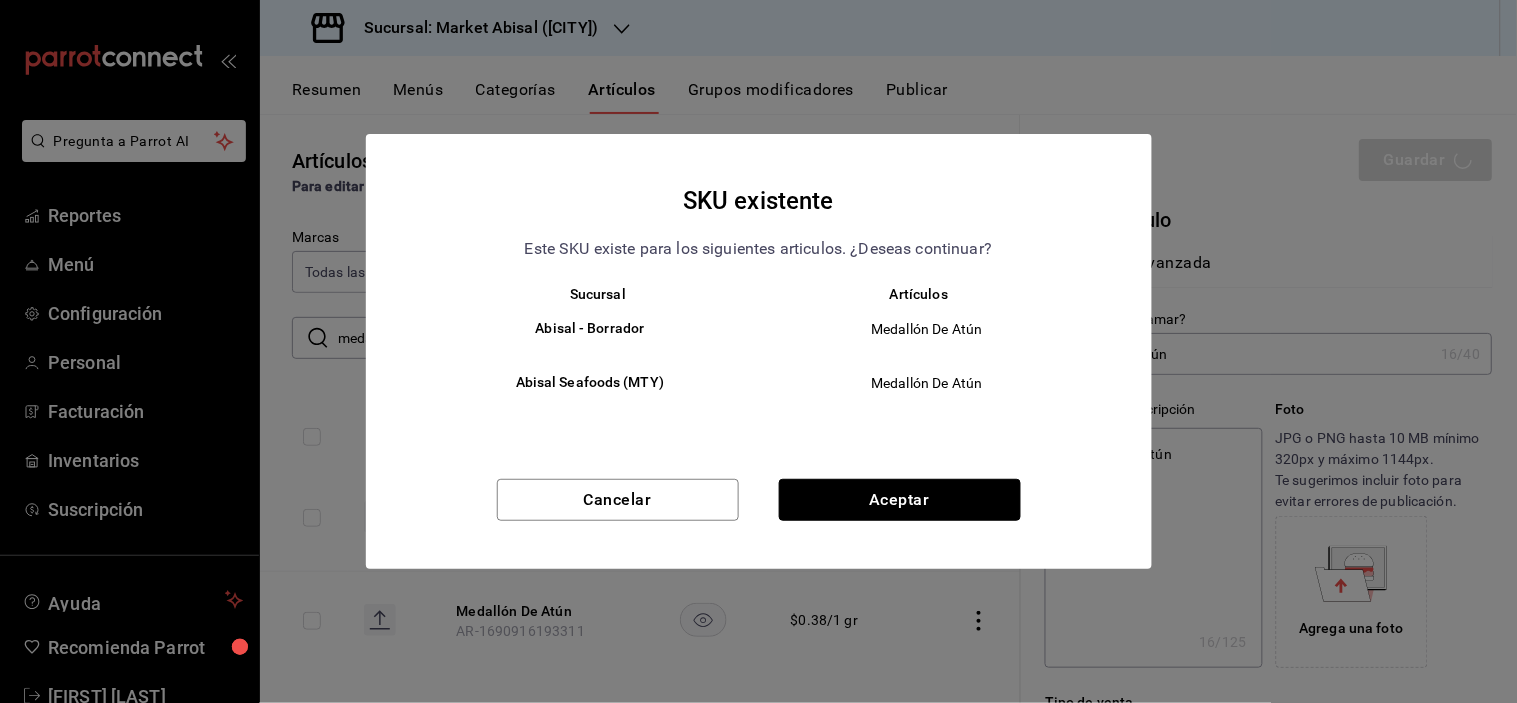 click on "Aceptar" at bounding box center (900, 500) 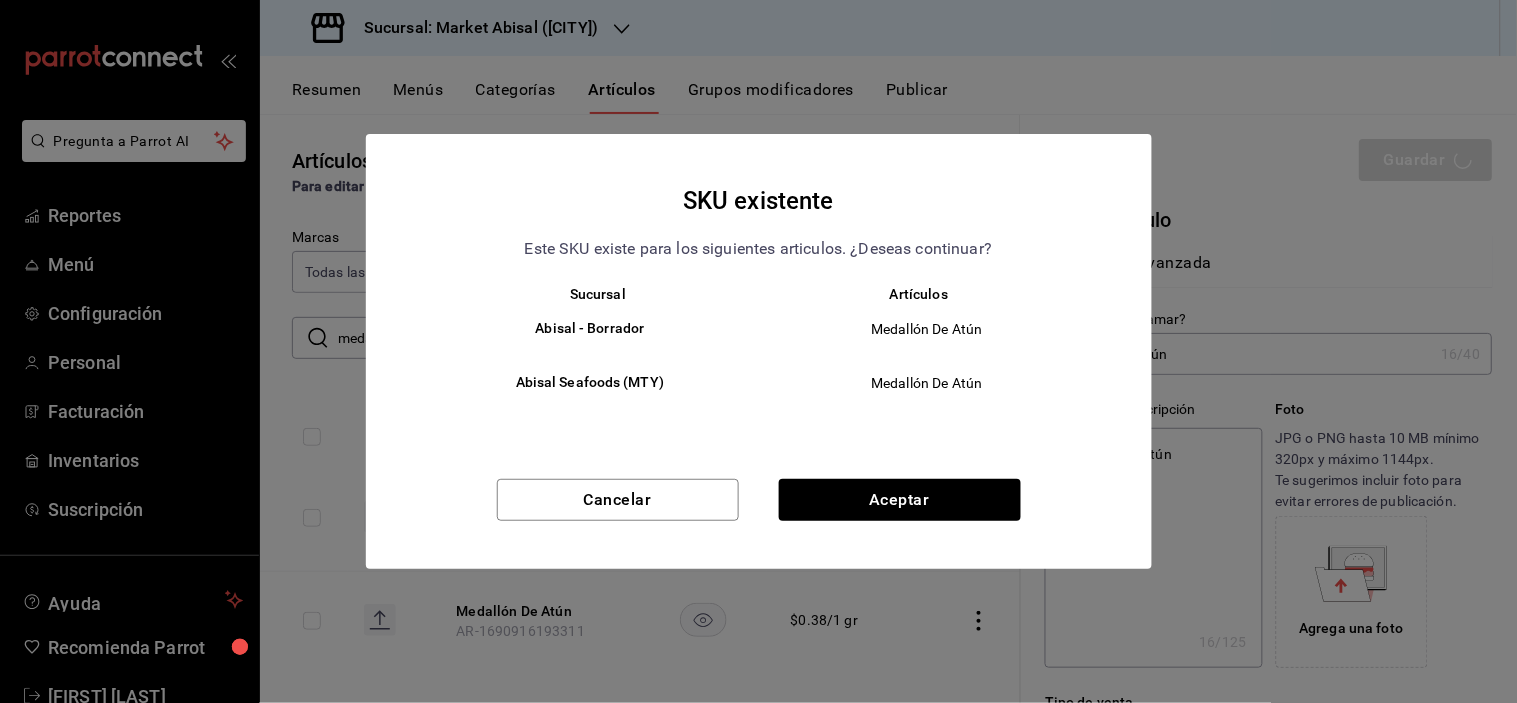 type on "x" 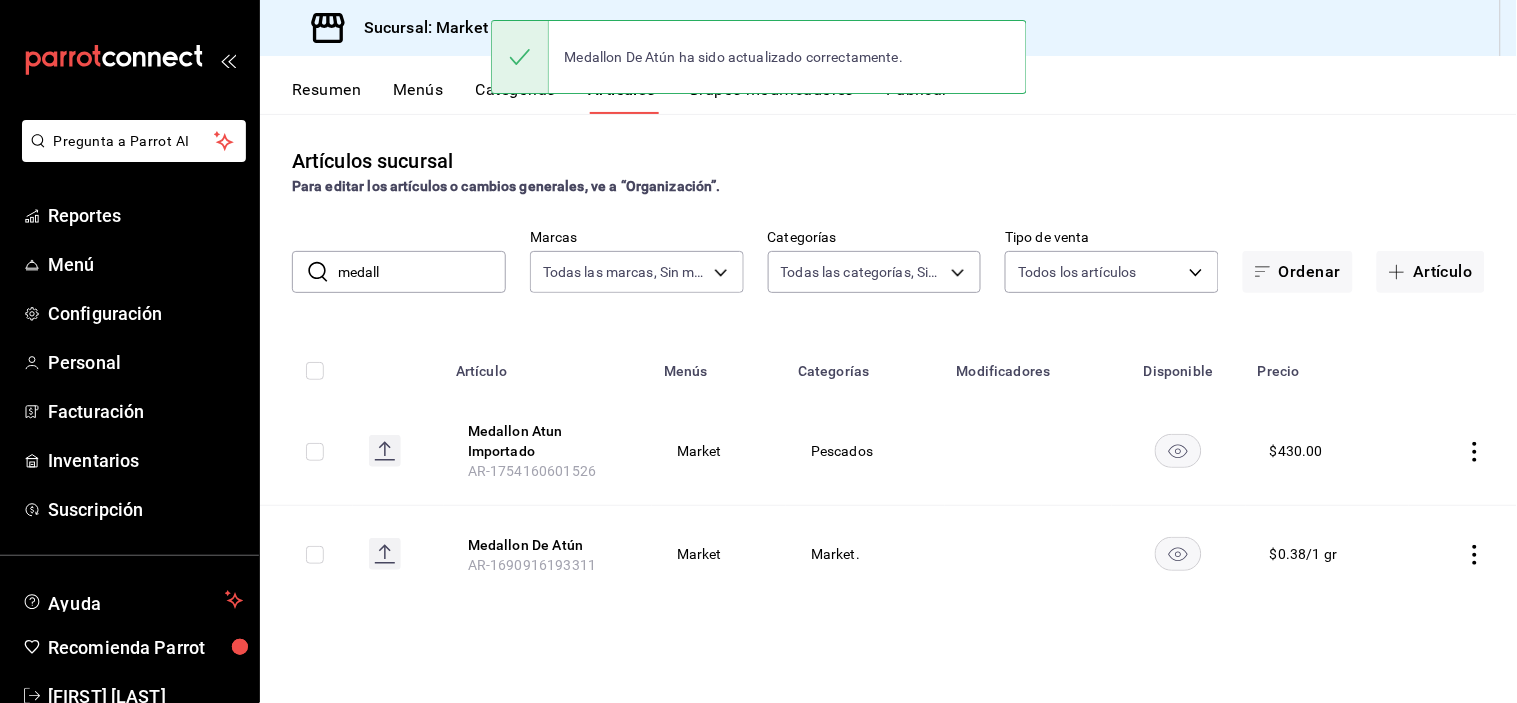 click on "$ [PRICE]" at bounding box center (1296, 451) 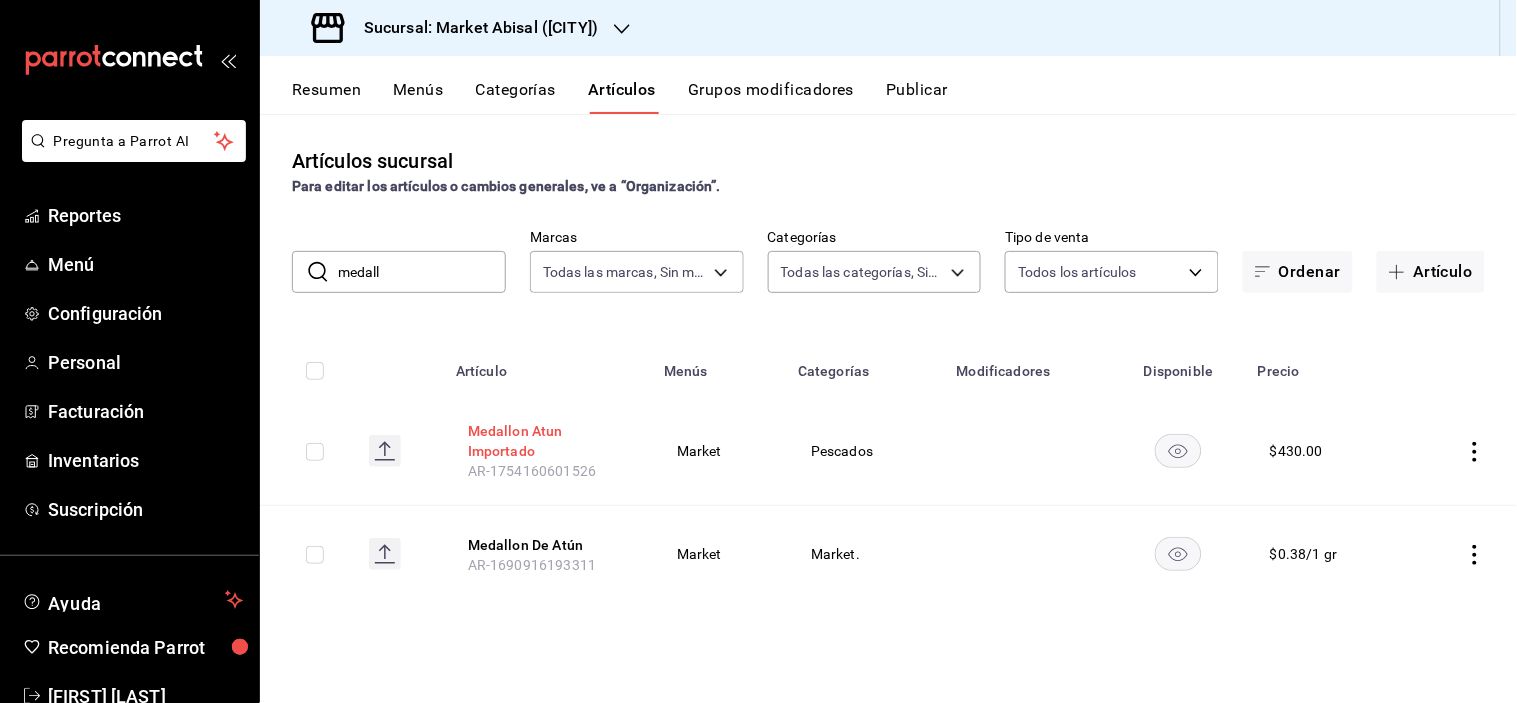 click on "Medallon Atun Importado" at bounding box center (548, 441) 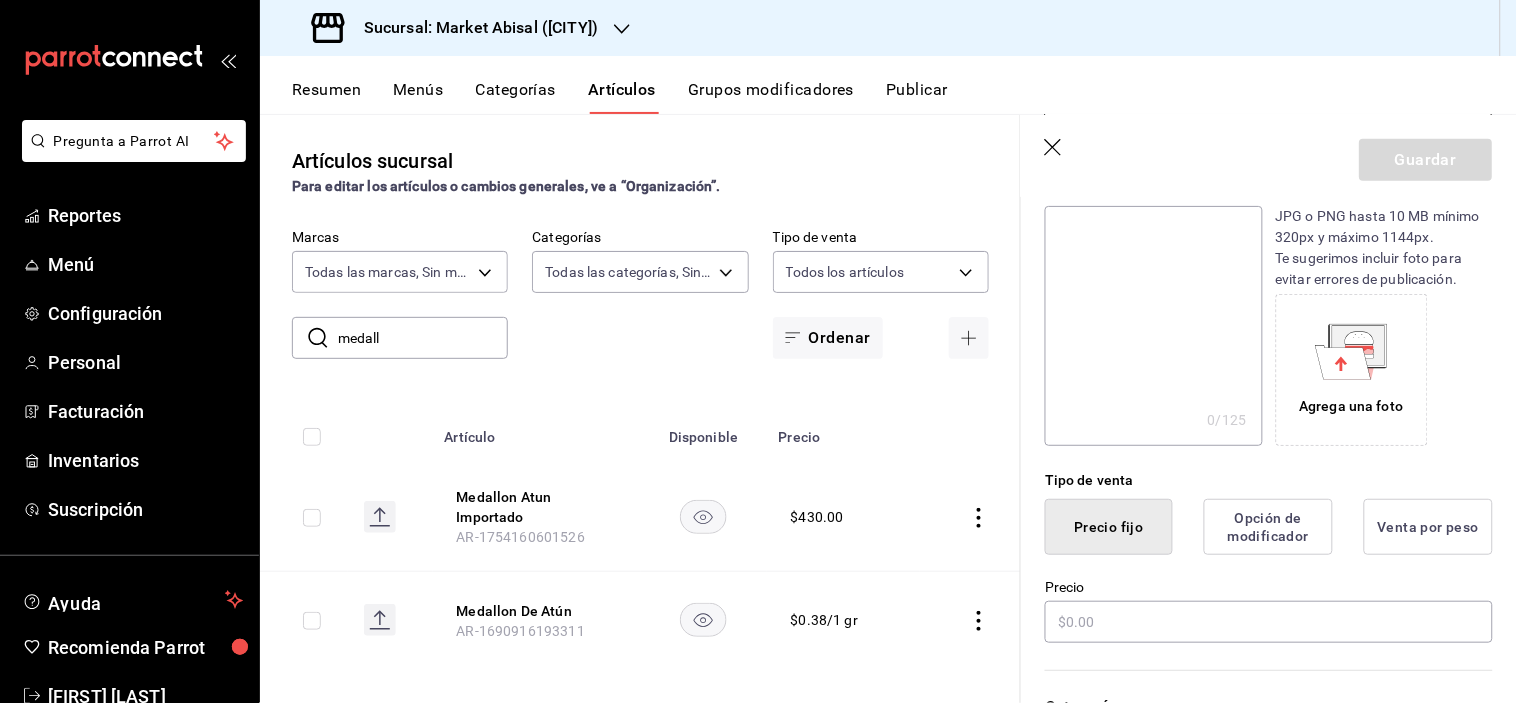 type on "$430.00" 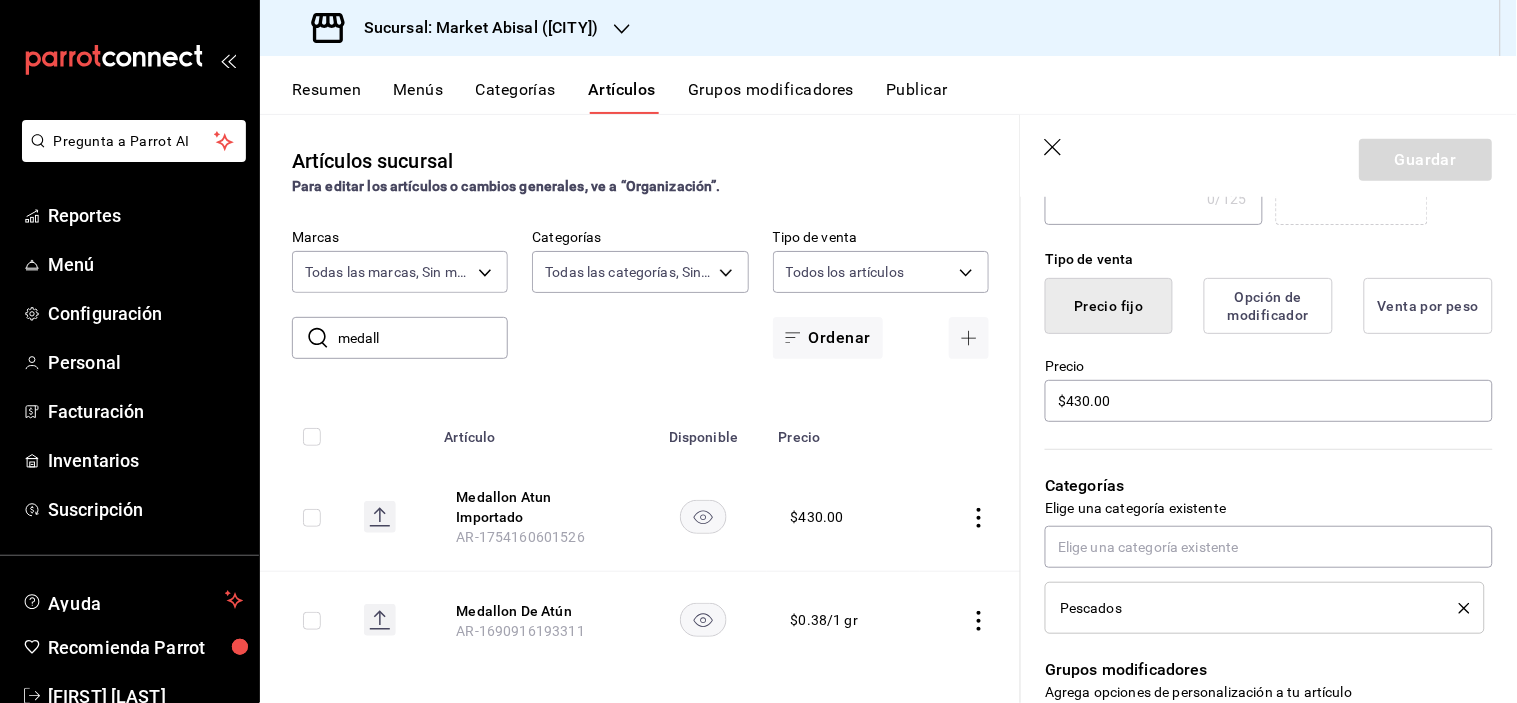 scroll, scrollTop: 444, scrollLeft: 0, axis: vertical 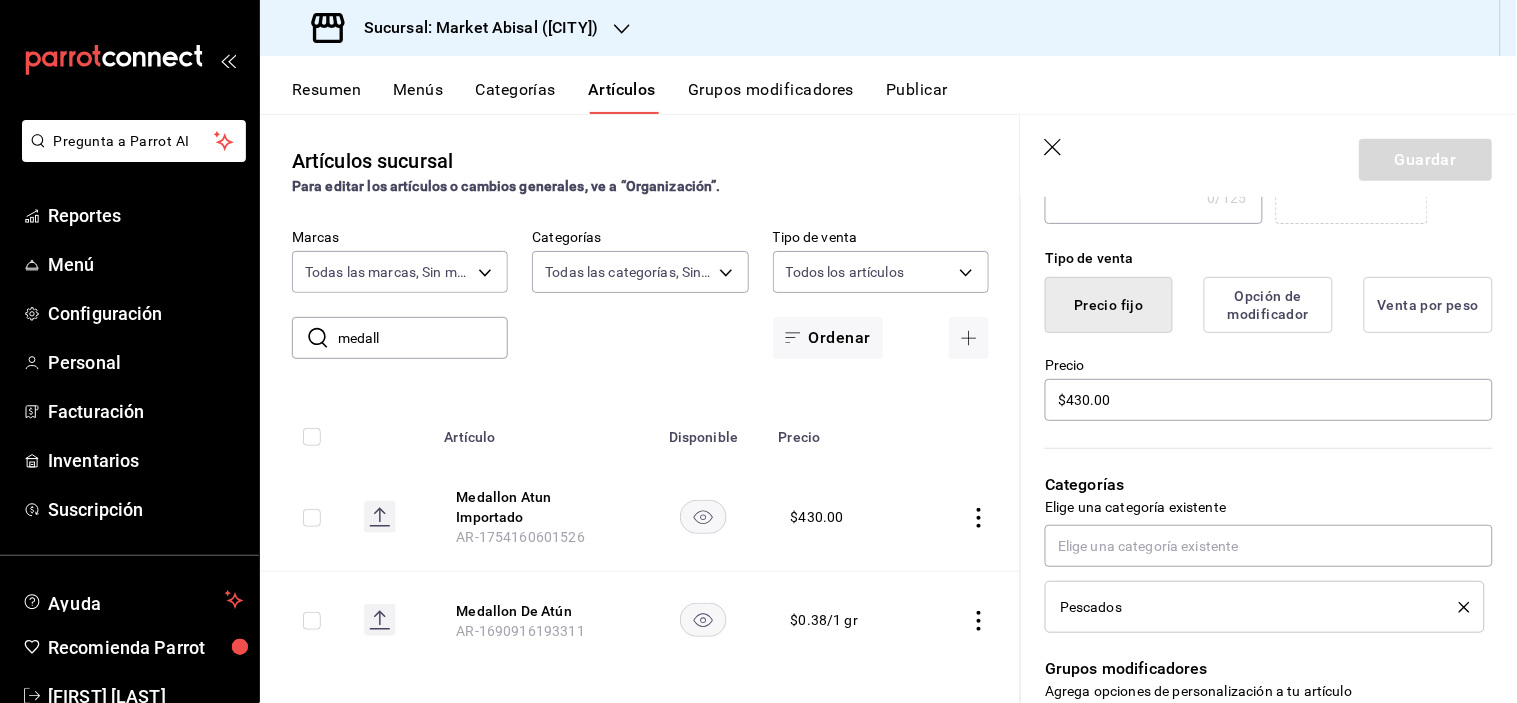 click on "Venta por peso" at bounding box center (1428, 305) 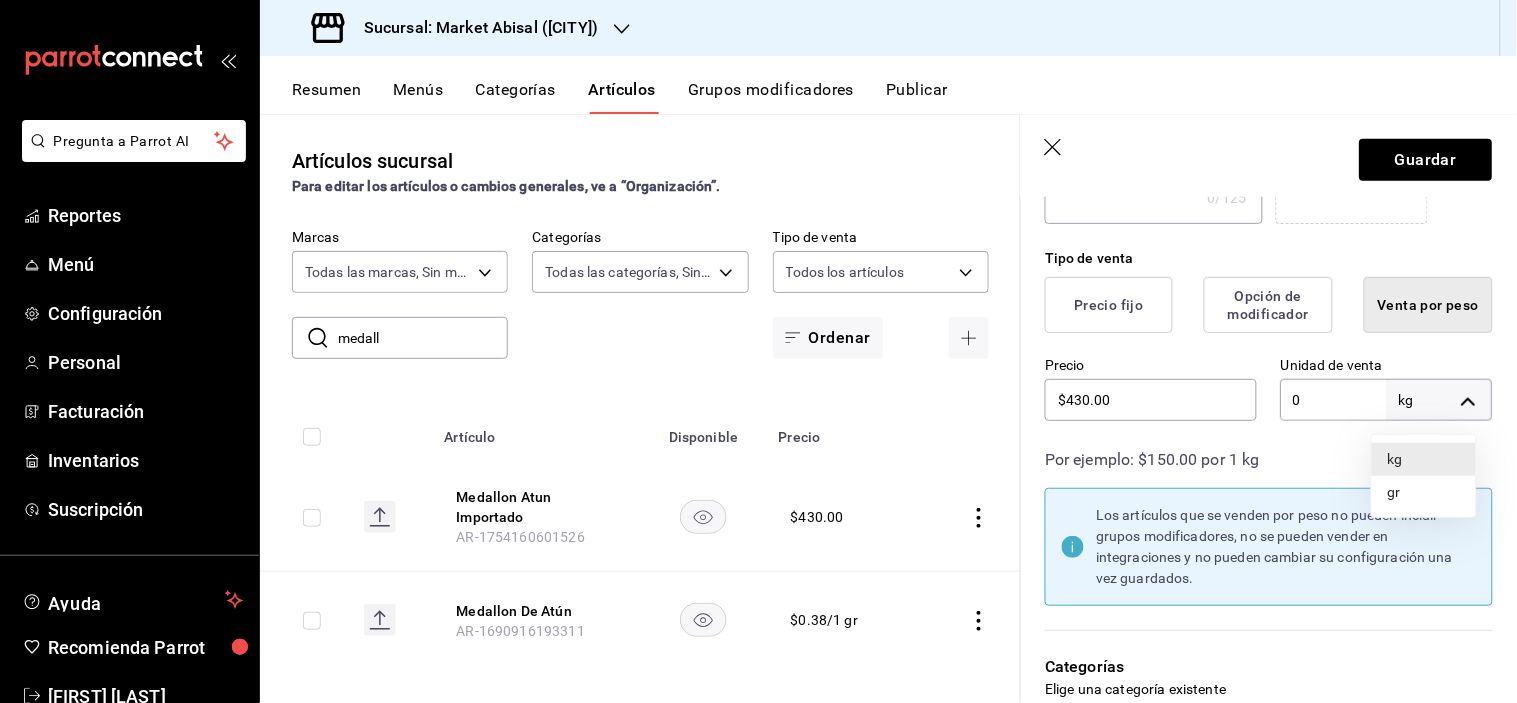 click on "Pregunta a Parrot AI Reportes   Menú   Configuración   Personal   Facturación   Inventarios   Suscripción   Ayuda Recomienda Parrot   [FIRST] [LAST]   Sugerir nueva función   Sucursal: Market Abisal ([CITY]) Resumen Menús Categorías Artículos Grupos modificadores Publicar Artículos sucursal Para editar los artículos o cambios generales, ve a “Organización”. ​ medall ​ Marcas Todas las marcas, Sin marca [UUID] Categorías Todas las categorías, Sin categoría Tipo de venta Todos los artículos ALL Ordenar Artículo Disponible Precio Medallon Atun Importado AR-1754160601526 $ 430.00 Medallon De Atún AR-1690916193311 $ 0.38 / 1   gr Guardar Editar artículo General Avanzada ¿Cómo se va a llamar? Medallon Atun Importado 23 /40 ¿Cómo se va a llamar? Ingresa una descripción x 0 /125 ​ Foto JPG o PNG hasta 10 MB mínimo 320px y máximo 1144px. Te sugerimos incluir foto para evitar errores de publicación. Agrega una foto Tipo de venta Precio fijo Venta por peso" at bounding box center [758, 351] 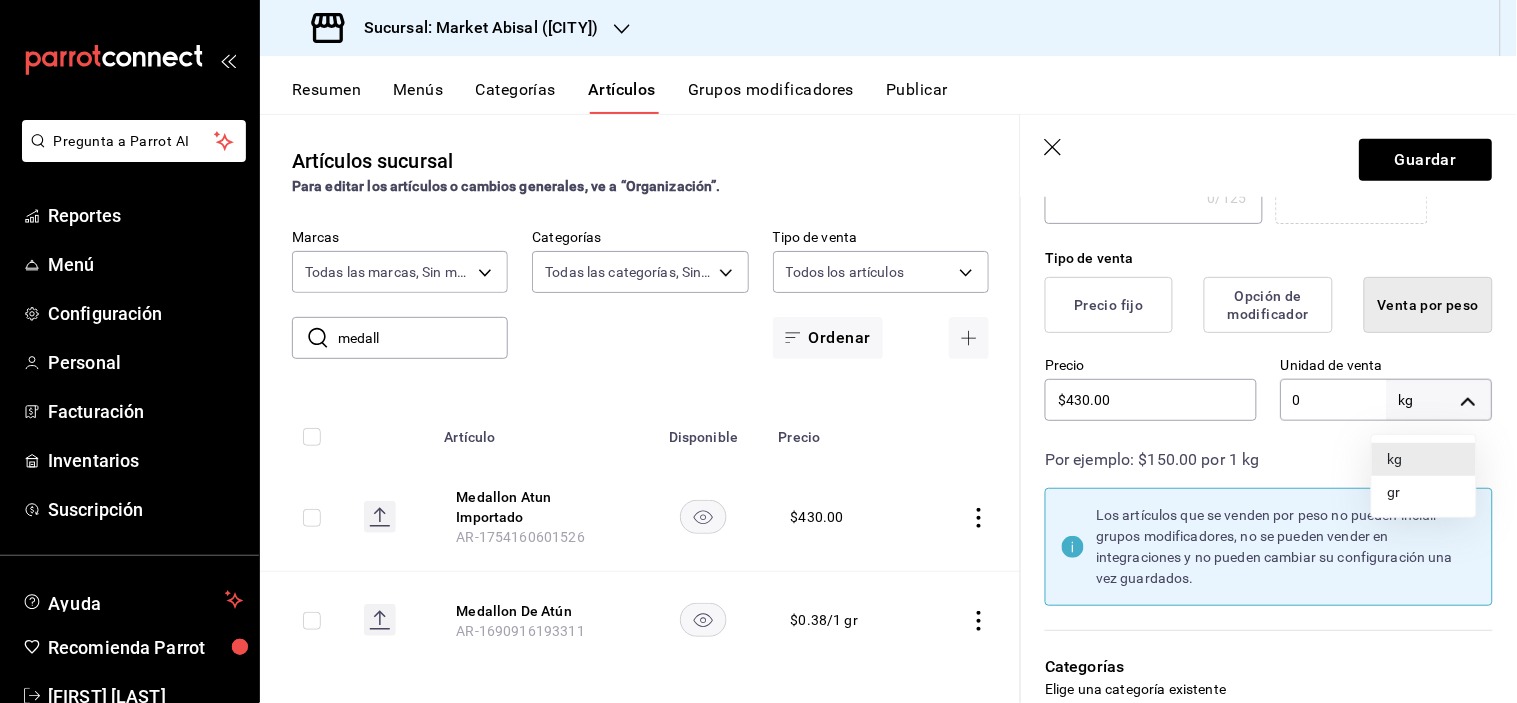 click on "gr" at bounding box center (1424, 492) 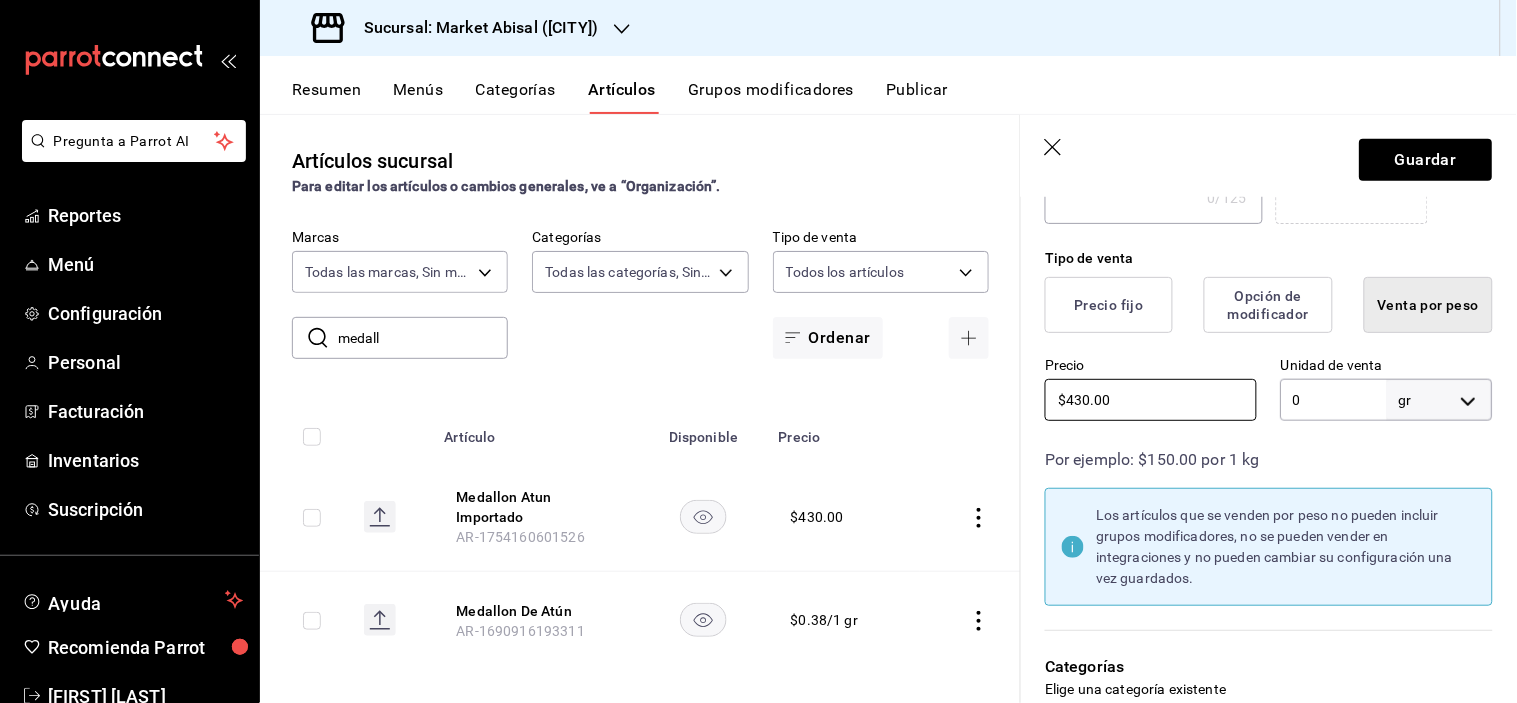 drag, startPoint x: 1114, startPoint y: 397, endPoint x: 910, endPoint y: 377, distance: 204.97804 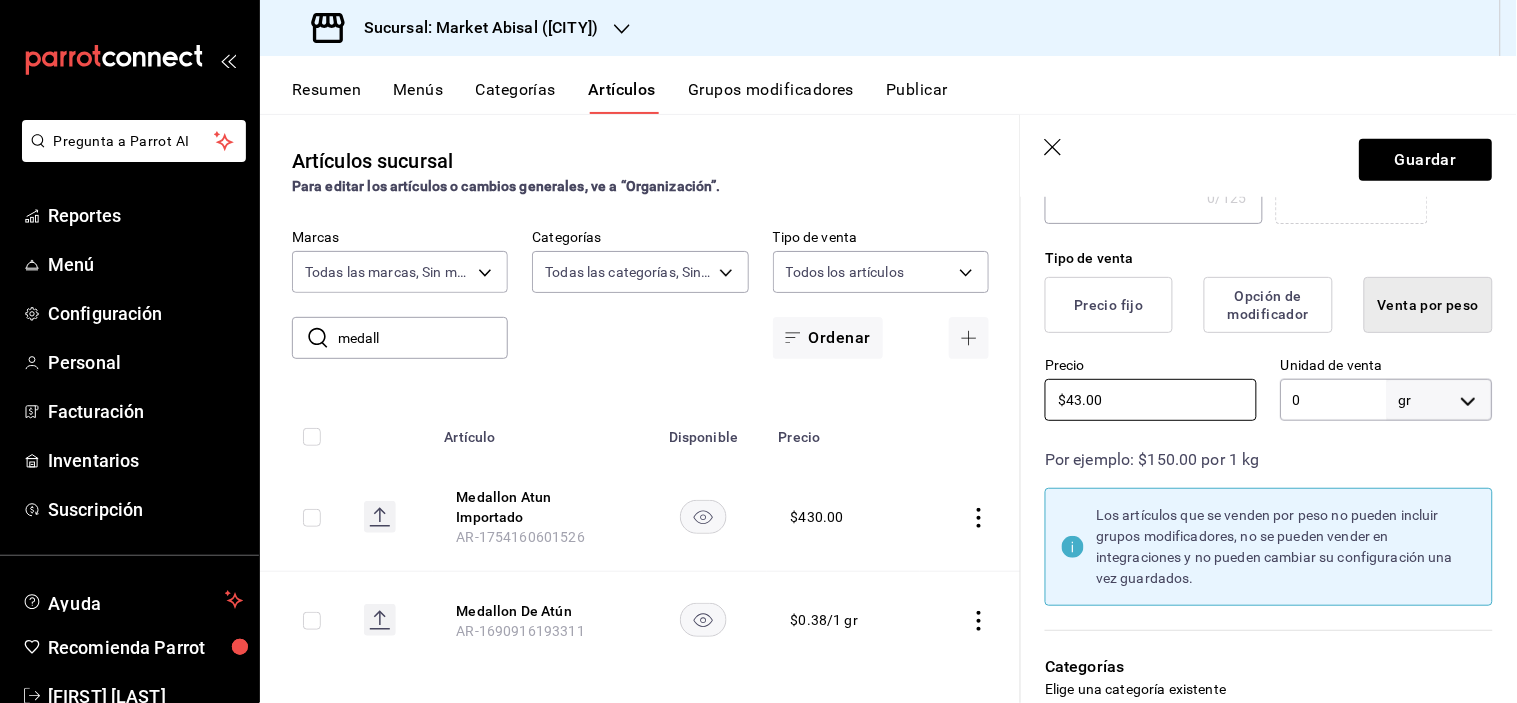 type on "$43.00" 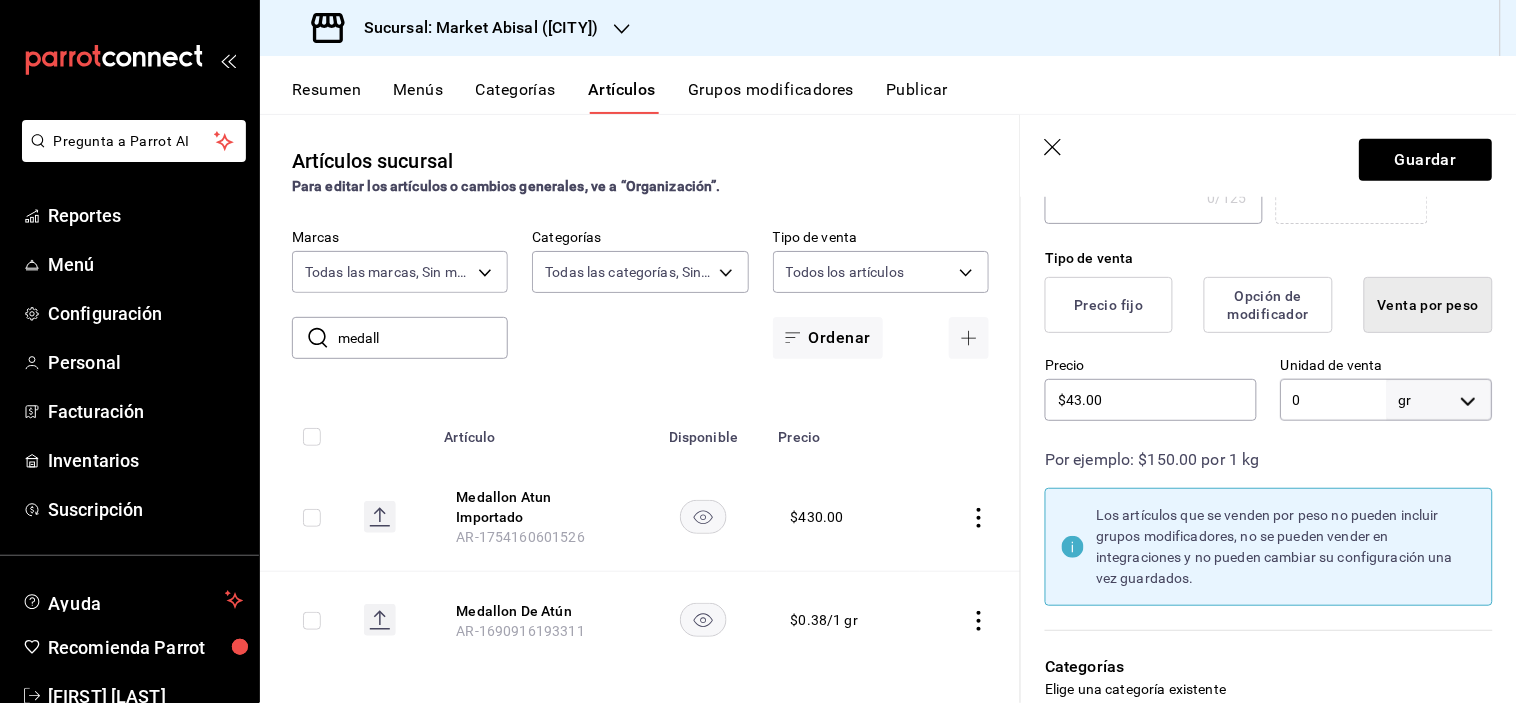 click on "0" at bounding box center [1334, 400] 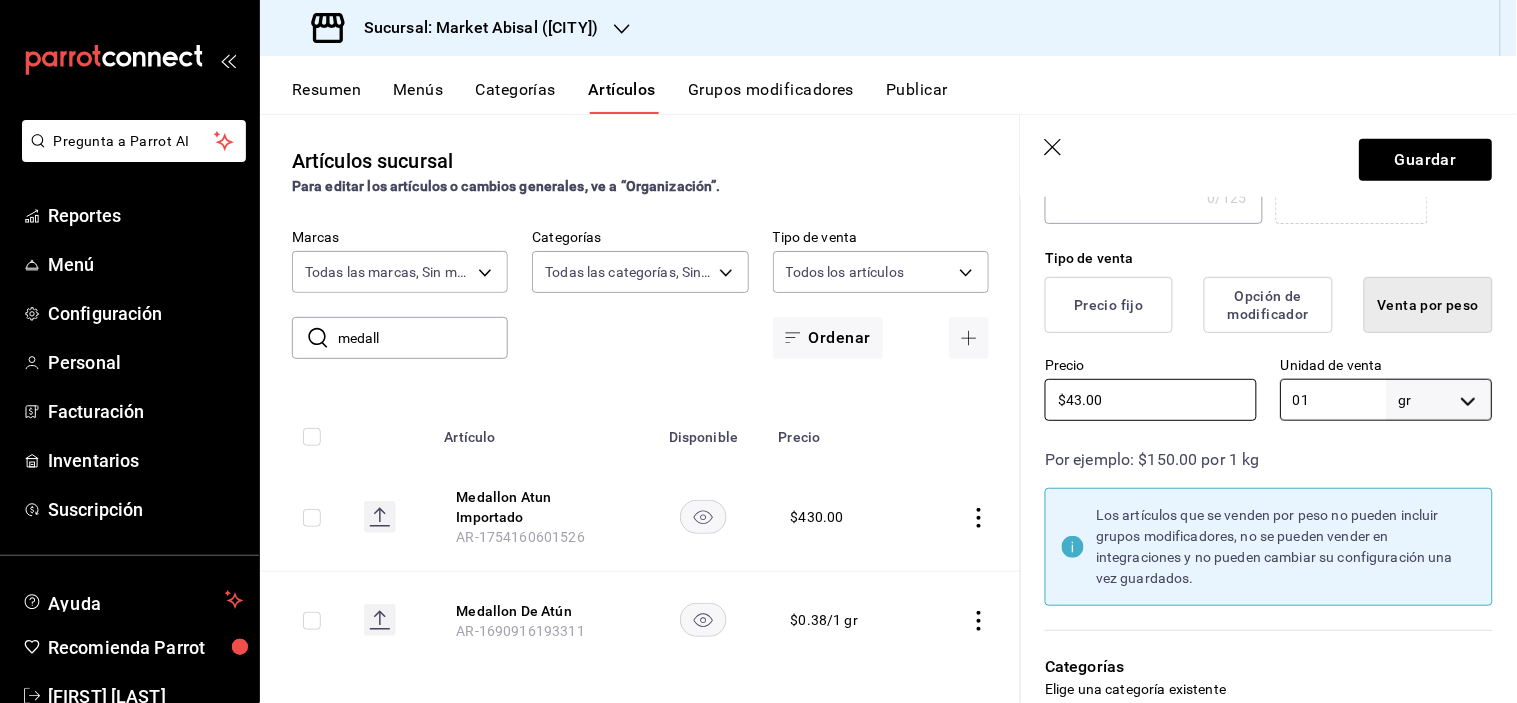 type on "1" 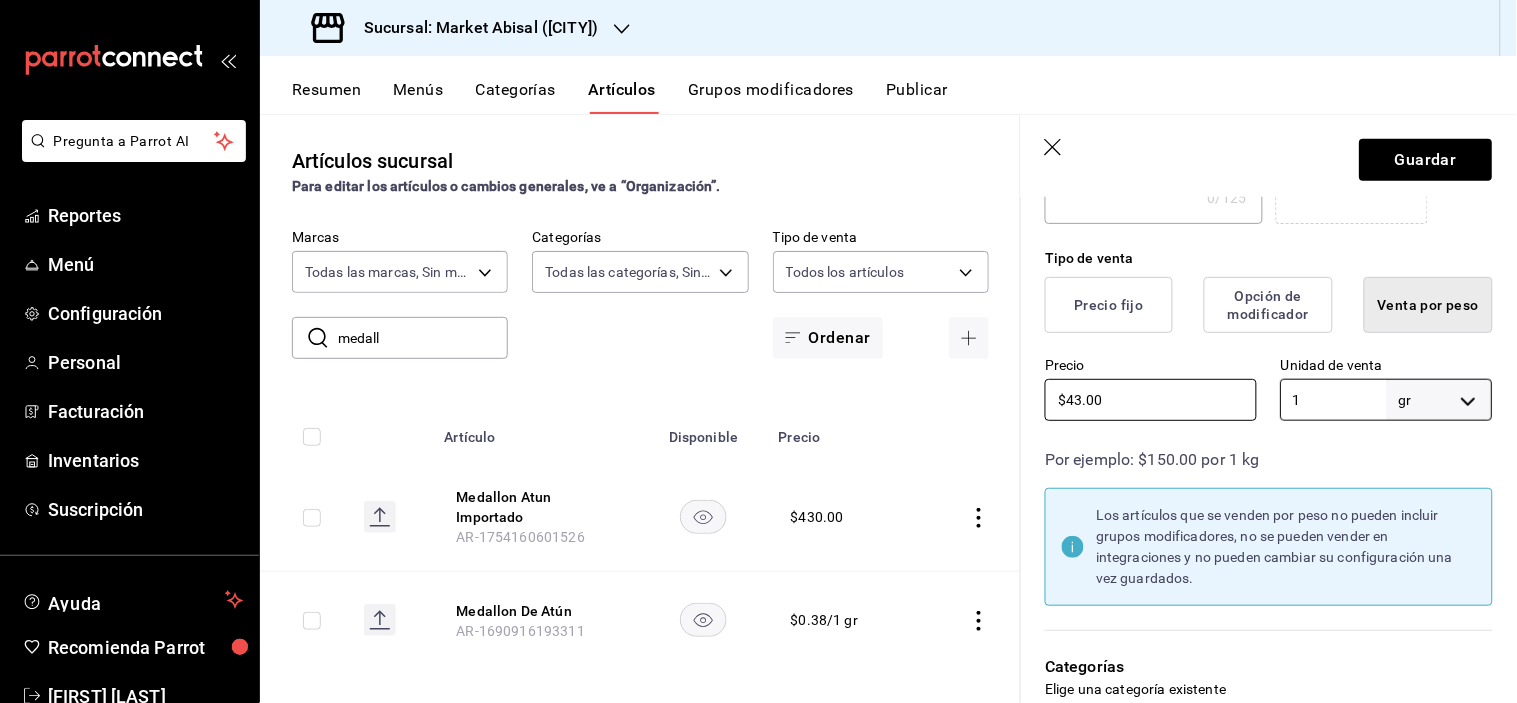 drag, startPoint x: 1065, startPoint y: 384, endPoint x: 1026, endPoint y: 380, distance: 39.20459 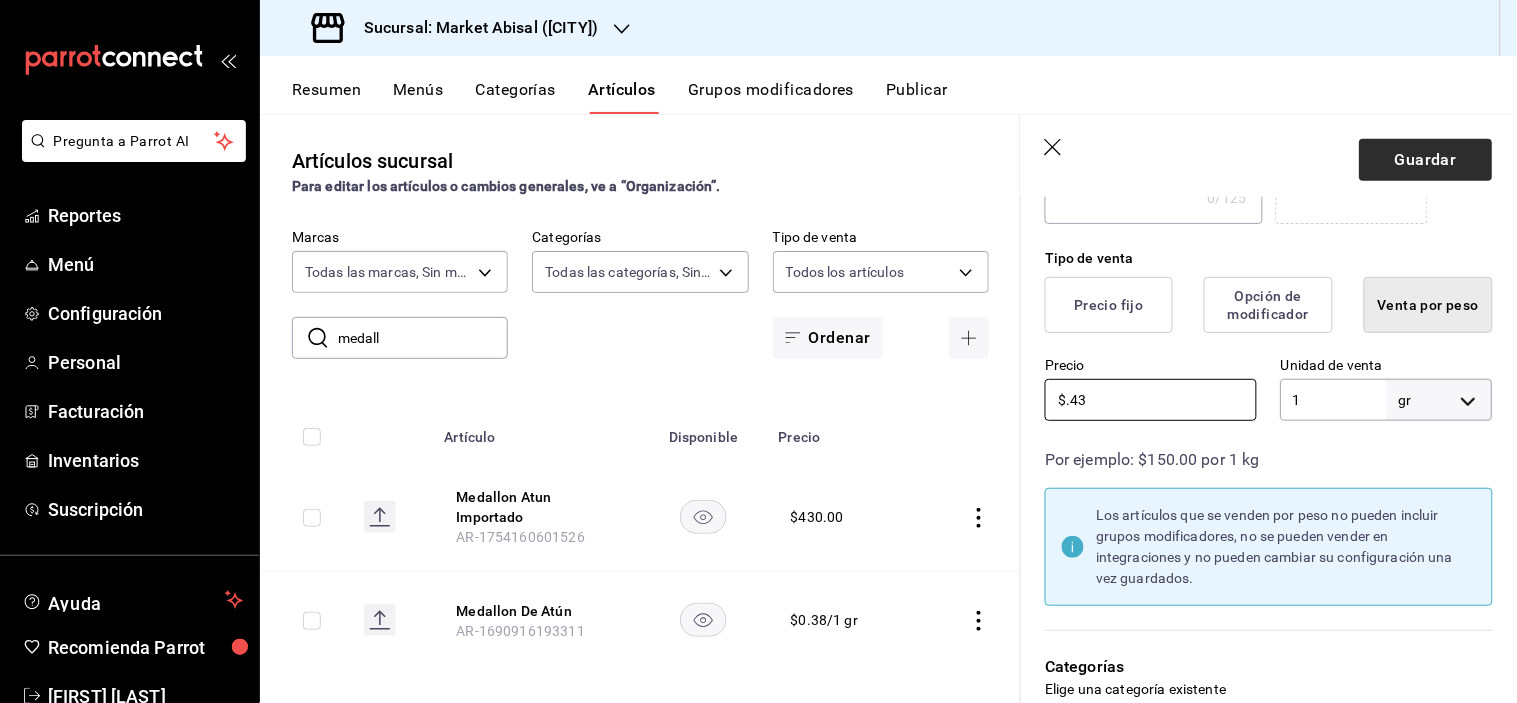 type on "$.43" 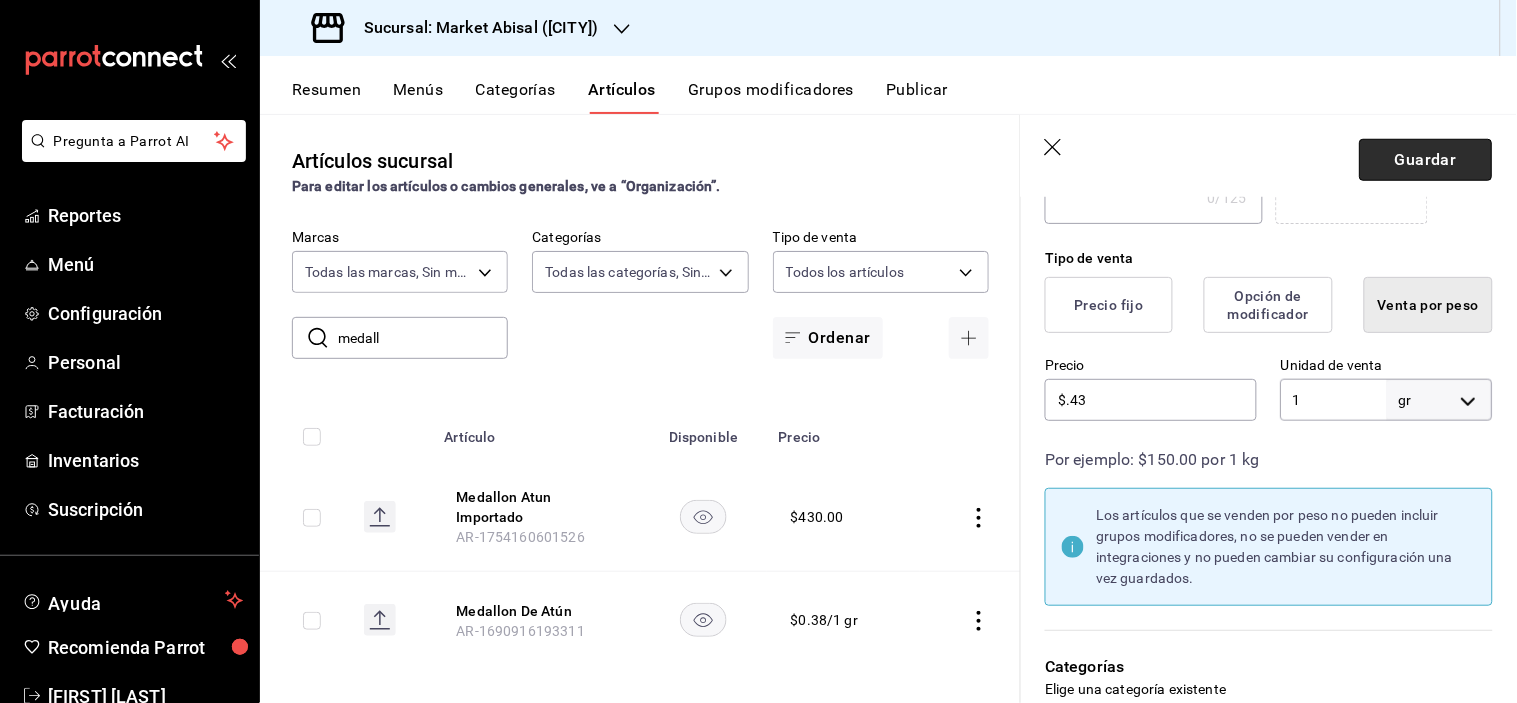 click on "Guardar" at bounding box center [1426, 160] 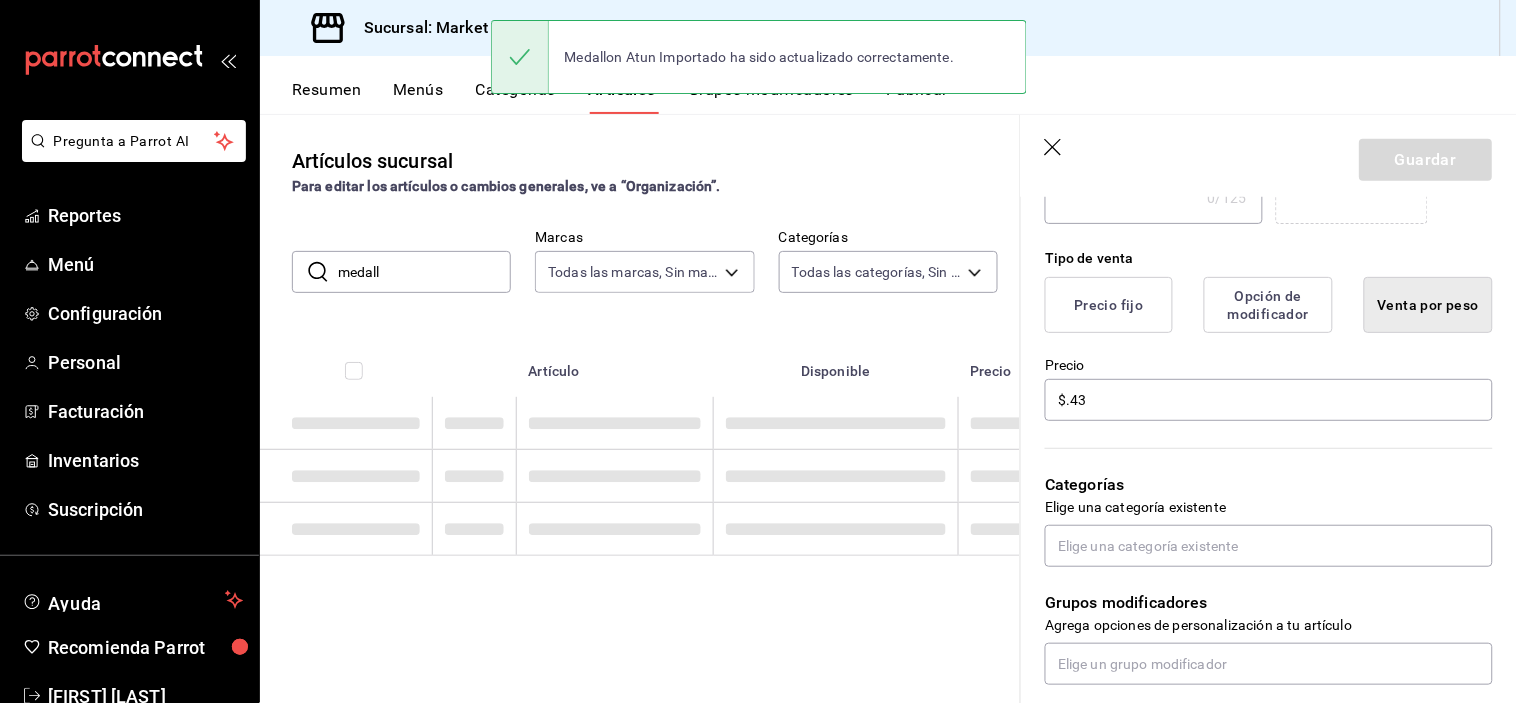 scroll, scrollTop: 0, scrollLeft: 0, axis: both 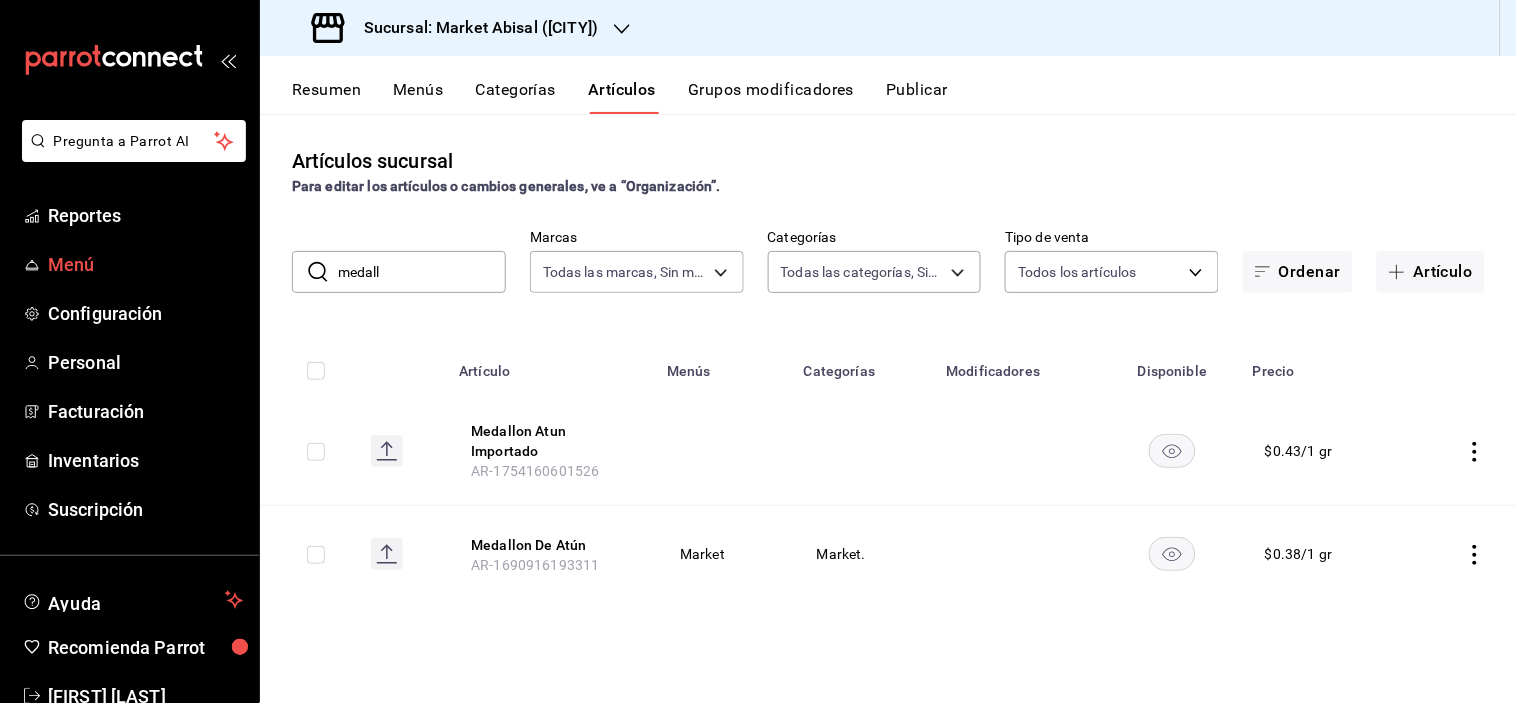 drag, startPoint x: 96, startPoint y: 274, endPoint x: 145, endPoint y: 261, distance: 50.695168 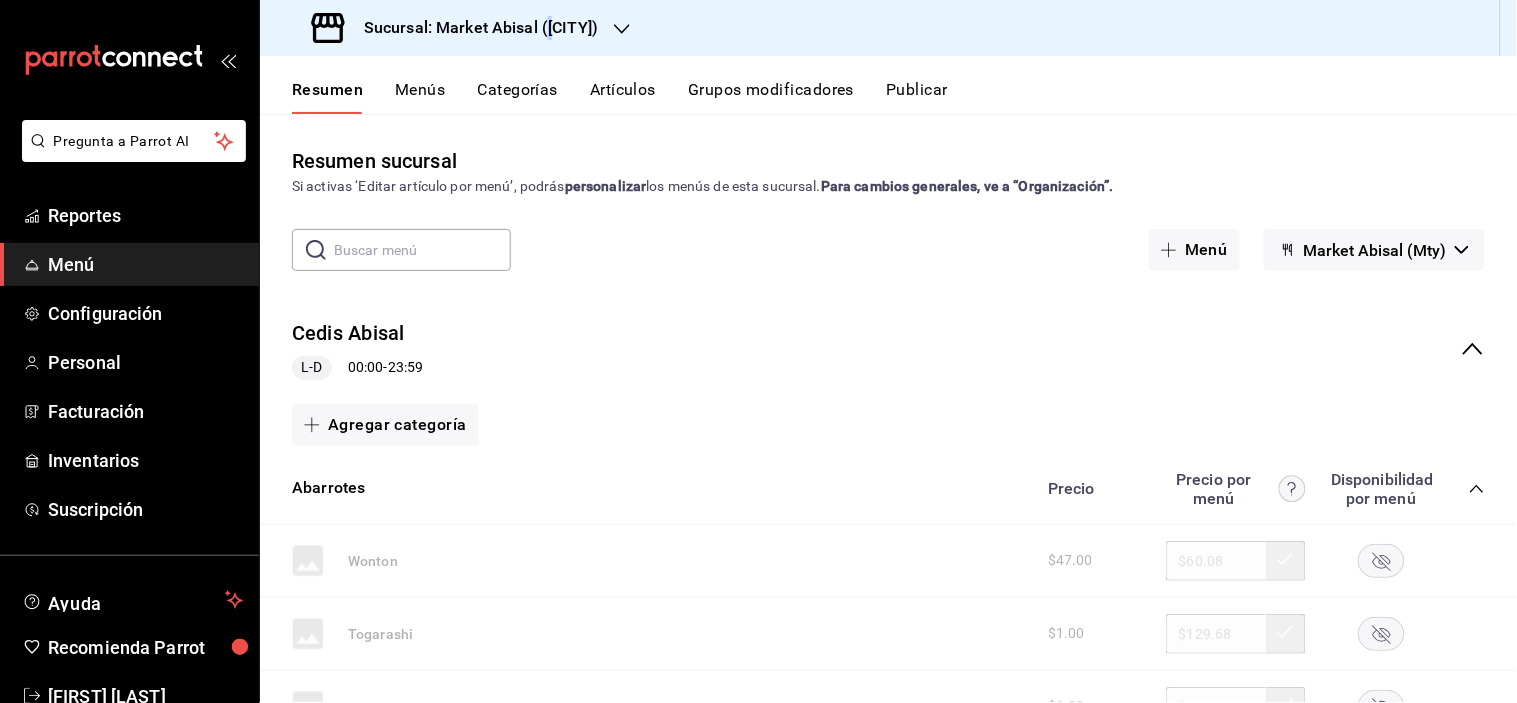 click on "Sucursal: Market Abisal ([CITY])" at bounding box center (473, 28) 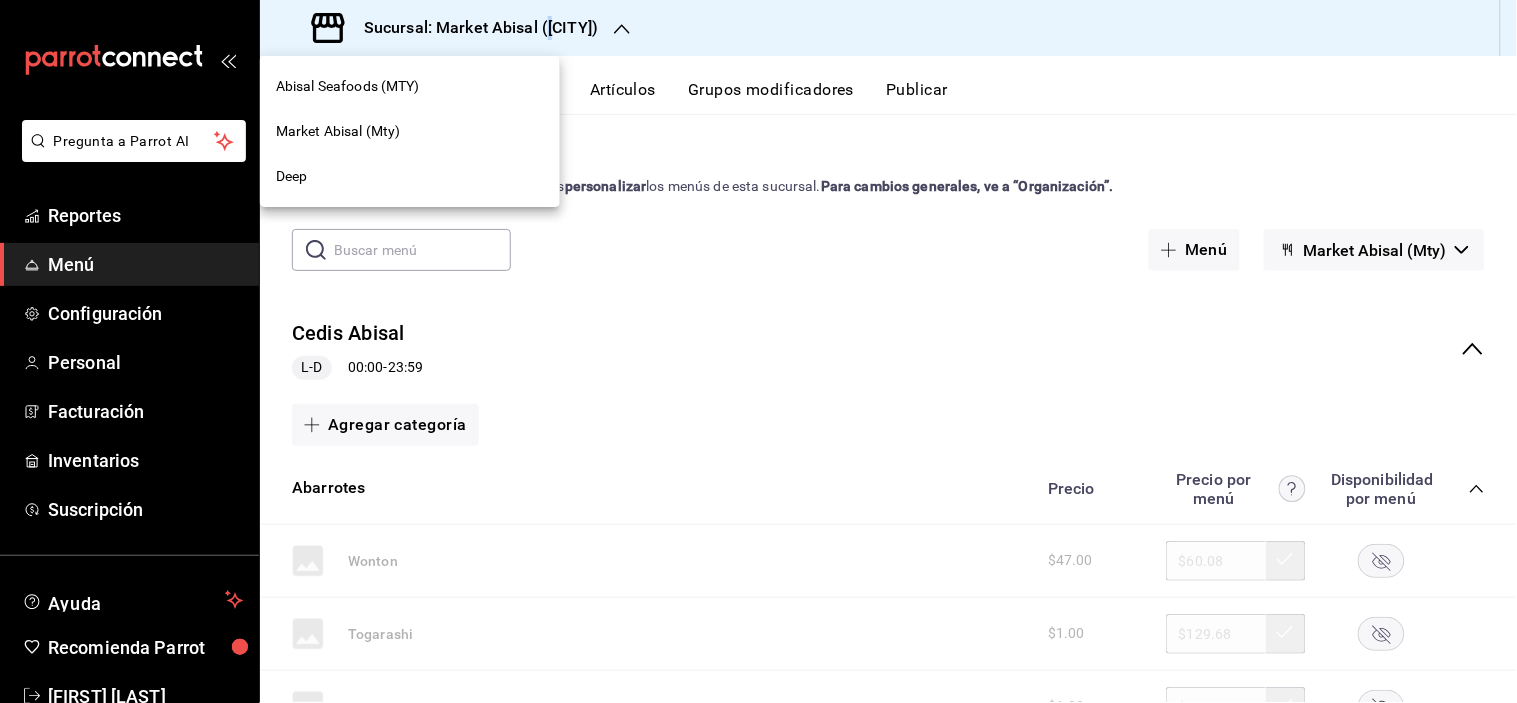 click on "Abisal Seafoods (MTY)" at bounding box center (348, 86) 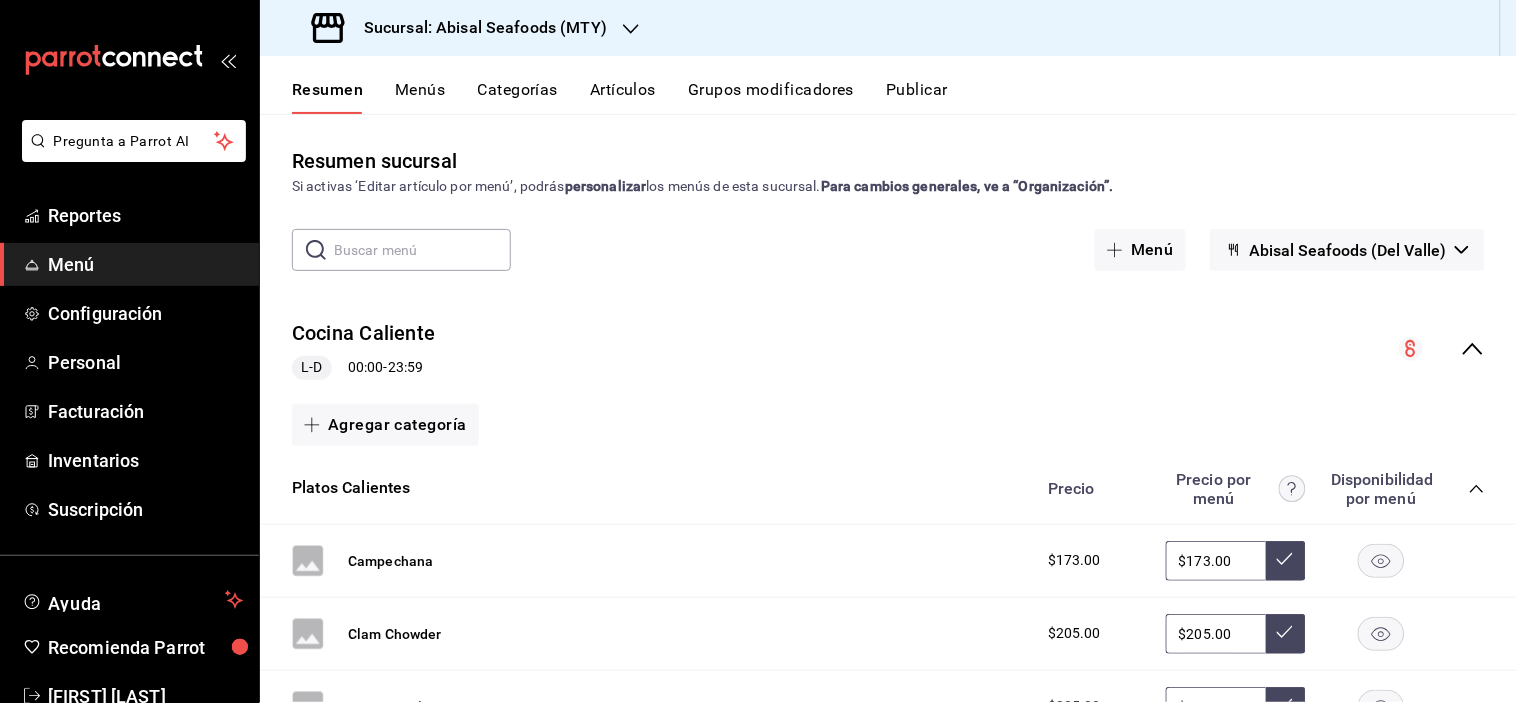 click on "Artículos" at bounding box center (623, 97) 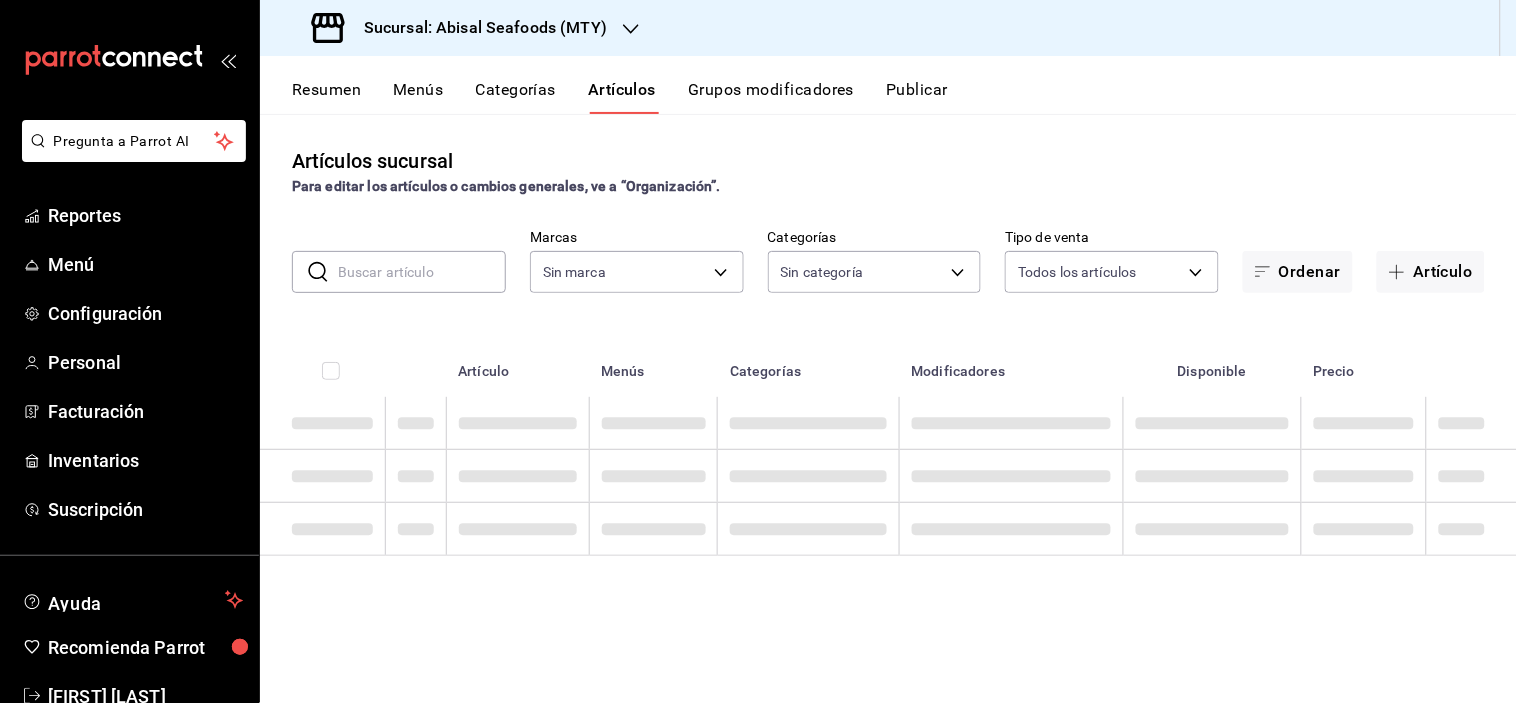click at bounding box center (422, 272) 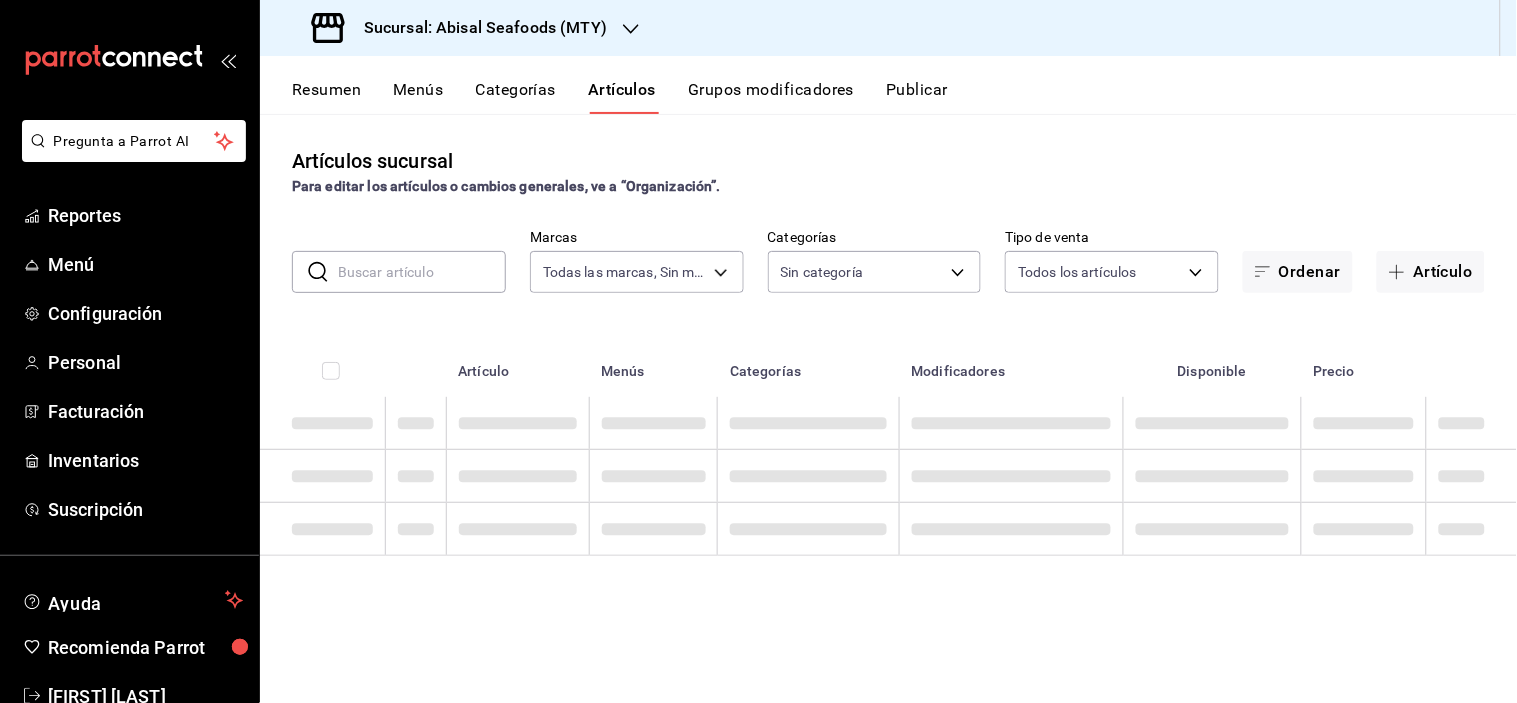 type on "t" 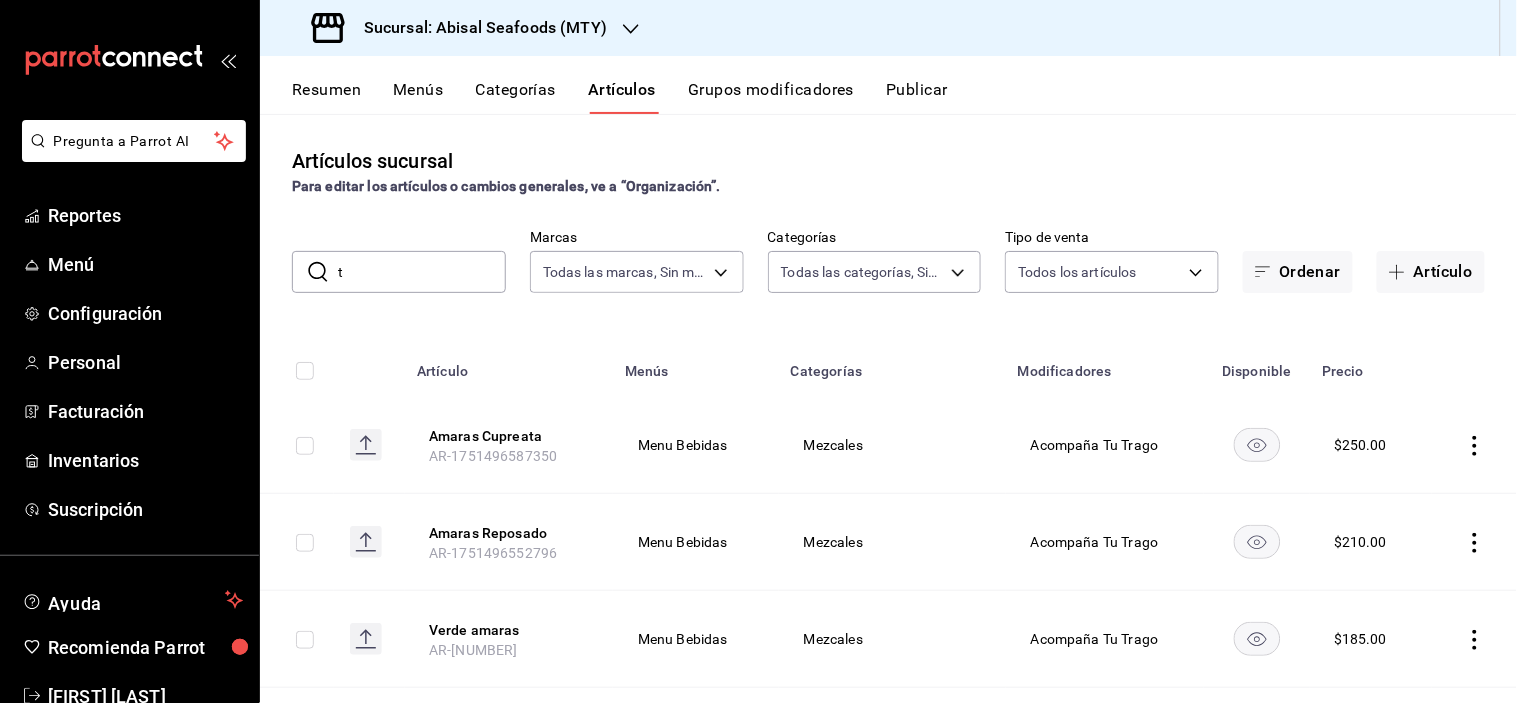 type on "dc1406b1-7613-47b0-a8b4-68281d8a8274,97564eb7-10ee-43db-b89a-c311e579e7f8,26dcb815-3419-4c85-8e0c-b3c6ad7ae102,2eebe29f-7d00-47a2-a9bc-94ea9870a5f9,c968ac6b-f68e-4a00-a99c-3ee27424f9c4,a2f29f29-71a4-49d9-b684-df568e5e4074,1613aadd-a6ba-4124-ae07-1f9ce3e09349,2d94e37c-712f-4483-9bdc-10796f97823f,a5bf3c74-e0cb-428b-930c-de57a76bb0ac,f4c63930-fbb6-41e3-8349-b0d6c4a9891d,29b919b1-617c-47d3-b495-e74340667608,ae5e255c-6cf4-4ff7-9e7a-d47f32c2d4c2,5e755da5-a0a1-4924-87c1-4e67a403f2ab,4c116524-905a-403d-a74f-4afb9c27d16c,48d99a2d-78d9-44ea-bf23-319d86ad27d7,1d7c3c92-af8d-45ae-a269-65dd94456c6a,28bb9f3c-caef-40f0-ac2b-ae7a51a4e3fd,9fb386ea-21b5-43fc-b2e9-507011a6a4e9,aac9c1f2-d51d-4a52-a790-f5d0b0e8c70a,3a20a8c9-00c5-4874-b7f7-f40e0c939173,9a8070f7-de66-4ae6-8ebc-0f0b7857959c,570f47fb-25e5-4b1d-b0f1-cea84d895b18,7889e4a0-8258-4976-b09f-c64e22221929,f2c02d7b-ad78-41a9-9430-b4513e1f02bf,3c2b307c-8081-4657-b4d0-6e4003a6c4bc,ca6ca53f-684d-48b3-b496-fcb78e783c6d,f323992b-2d6b-4307-845a-b2a7c40c575c,4bf957b9-5622-4b5b-972..." 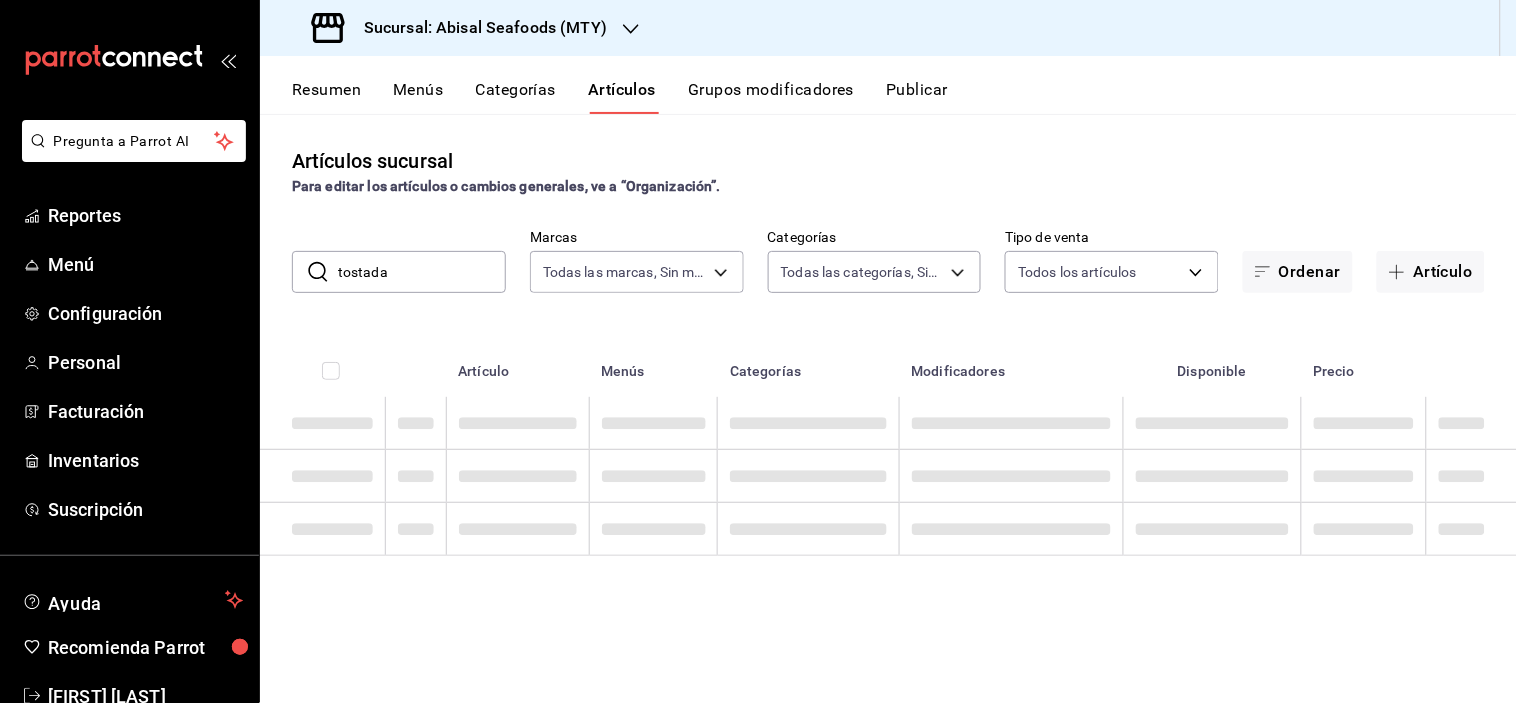 type on "tostada" 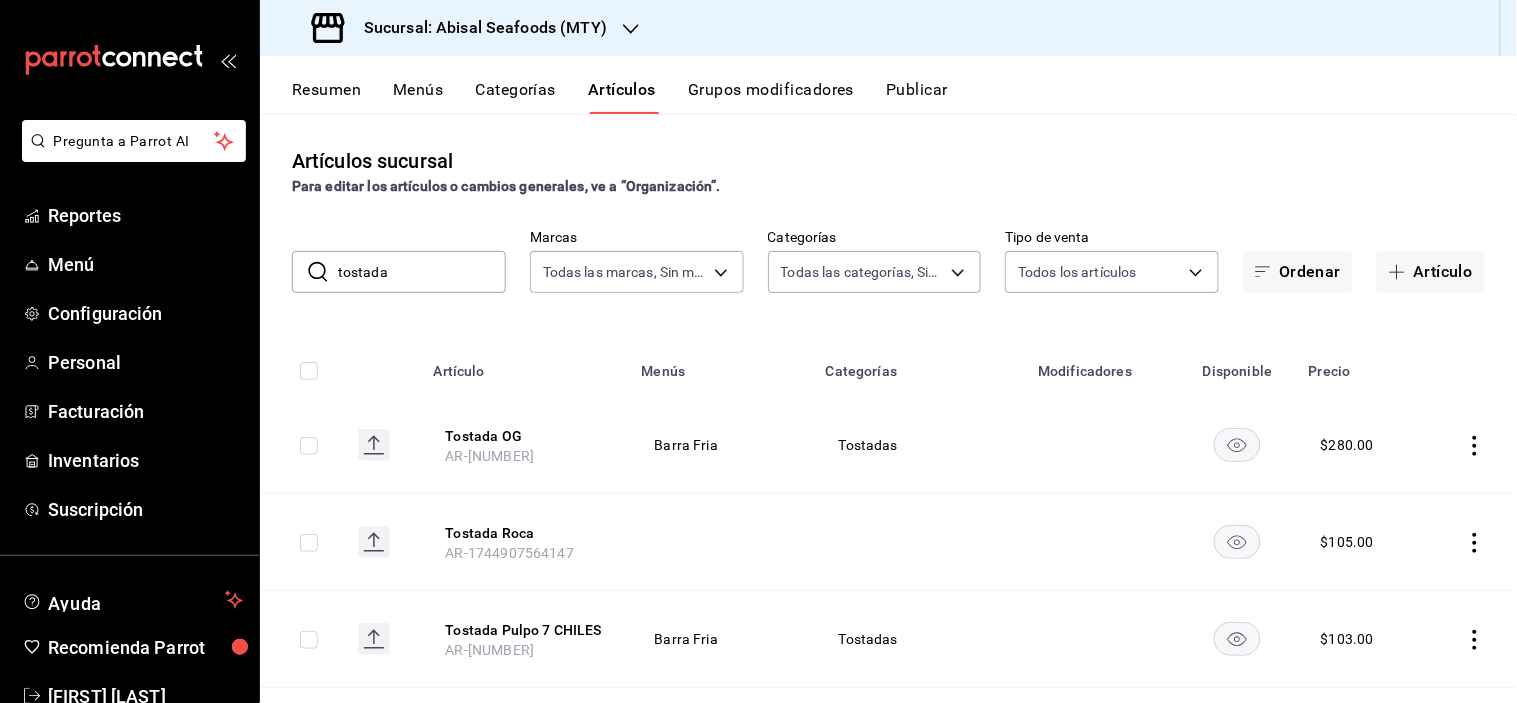 click on "Tostada OG AR-1749762683890" at bounding box center (526, 445) 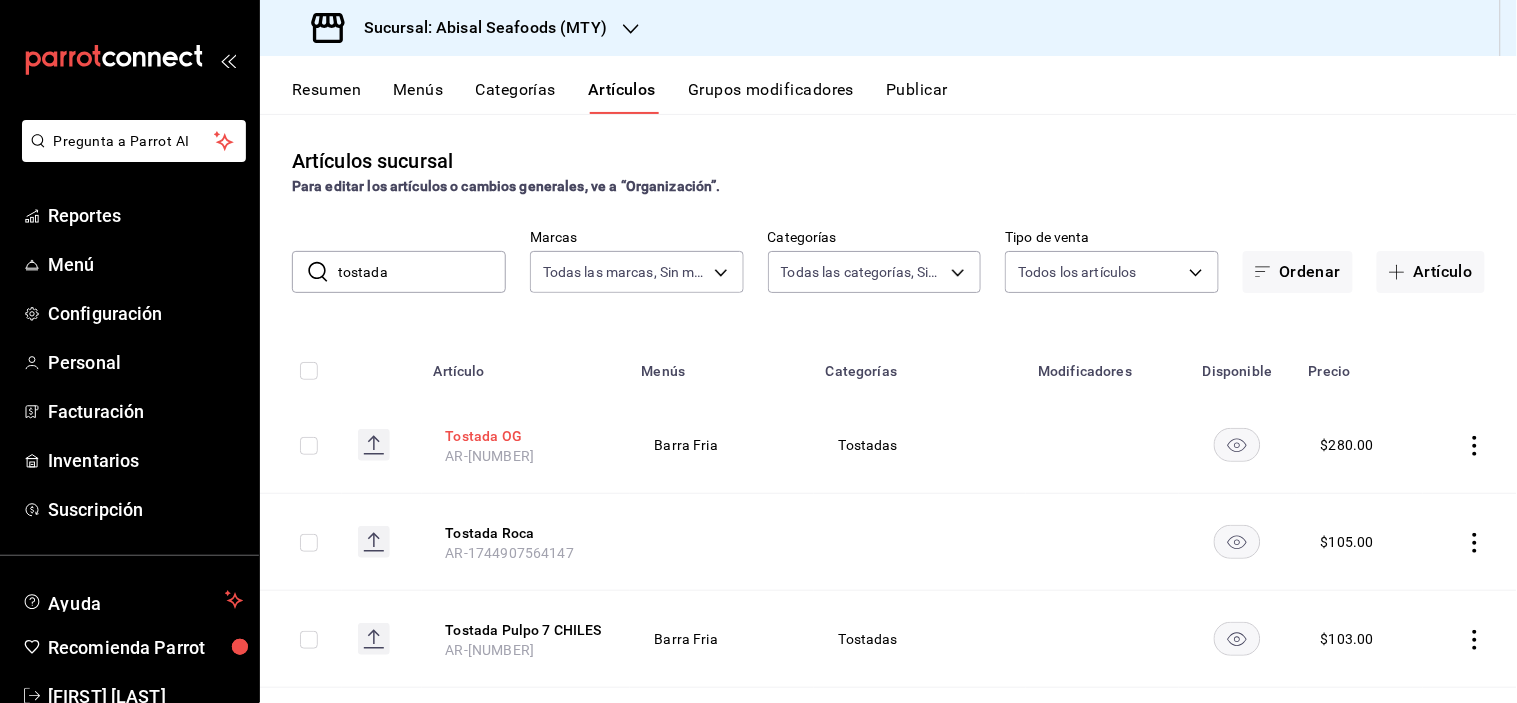 click on "Tostada OG" at bounding box center [526, 436] 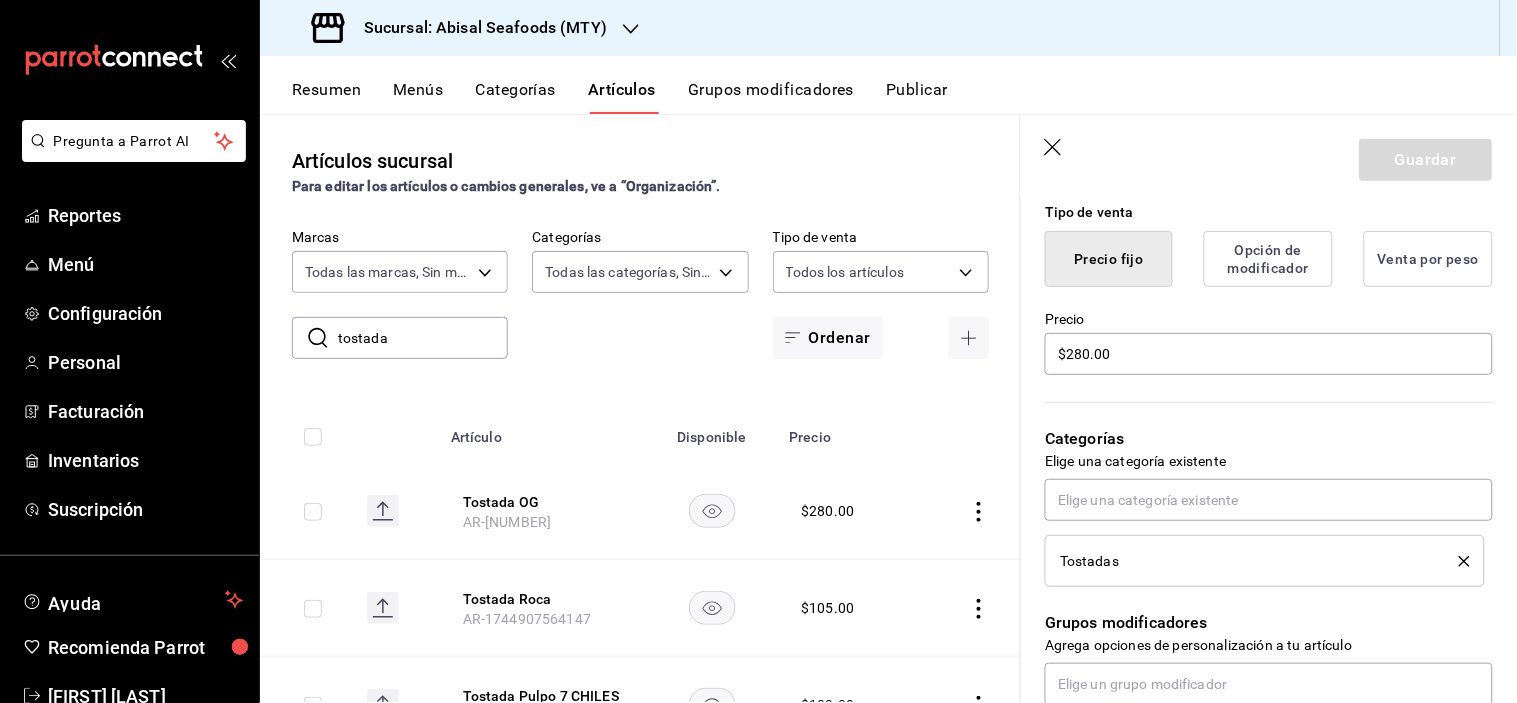 scroll, scrollTop: 184, scrollLeft: 0, axis: vertical 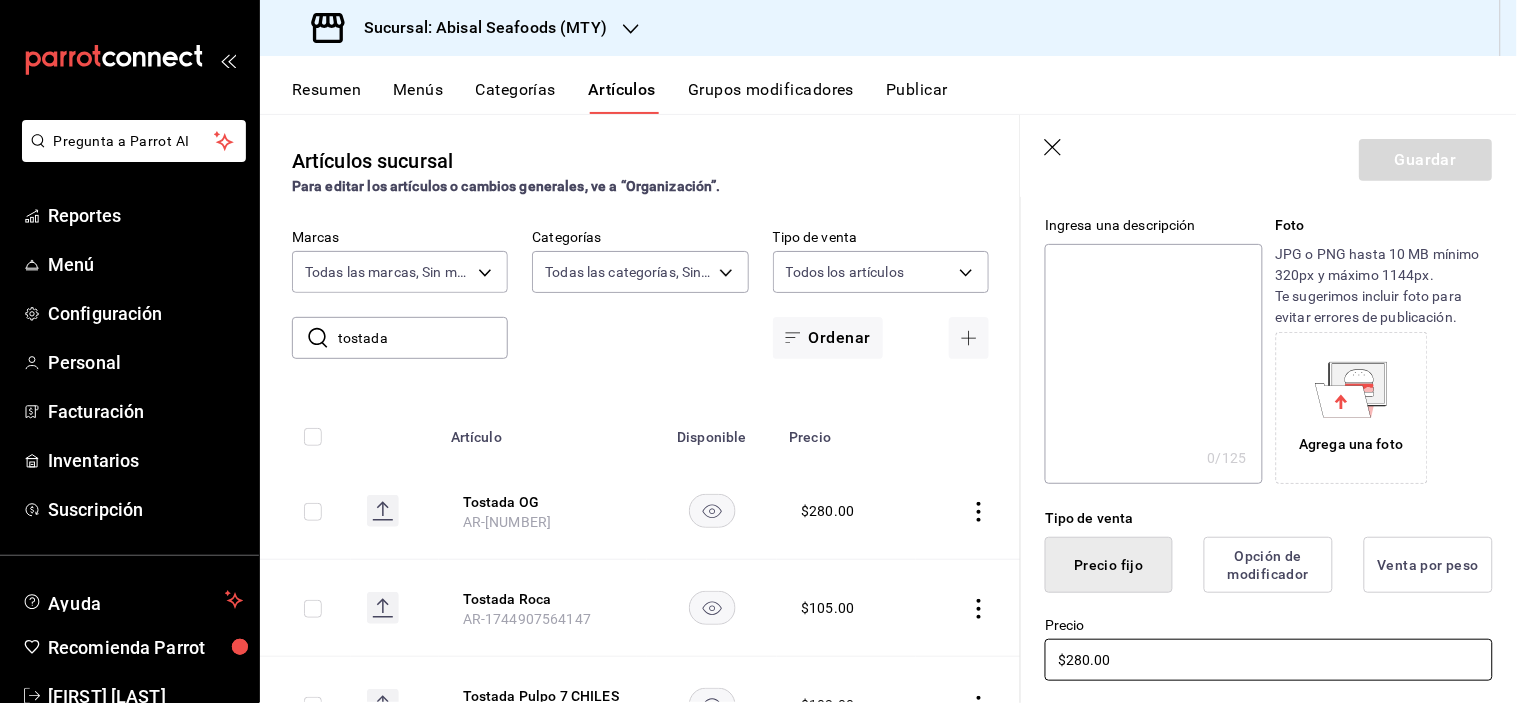 drag, startPoint x: 1133, startPoint y: 654, endPoint x: 872, endPoint y: 617, distance: 263.60956 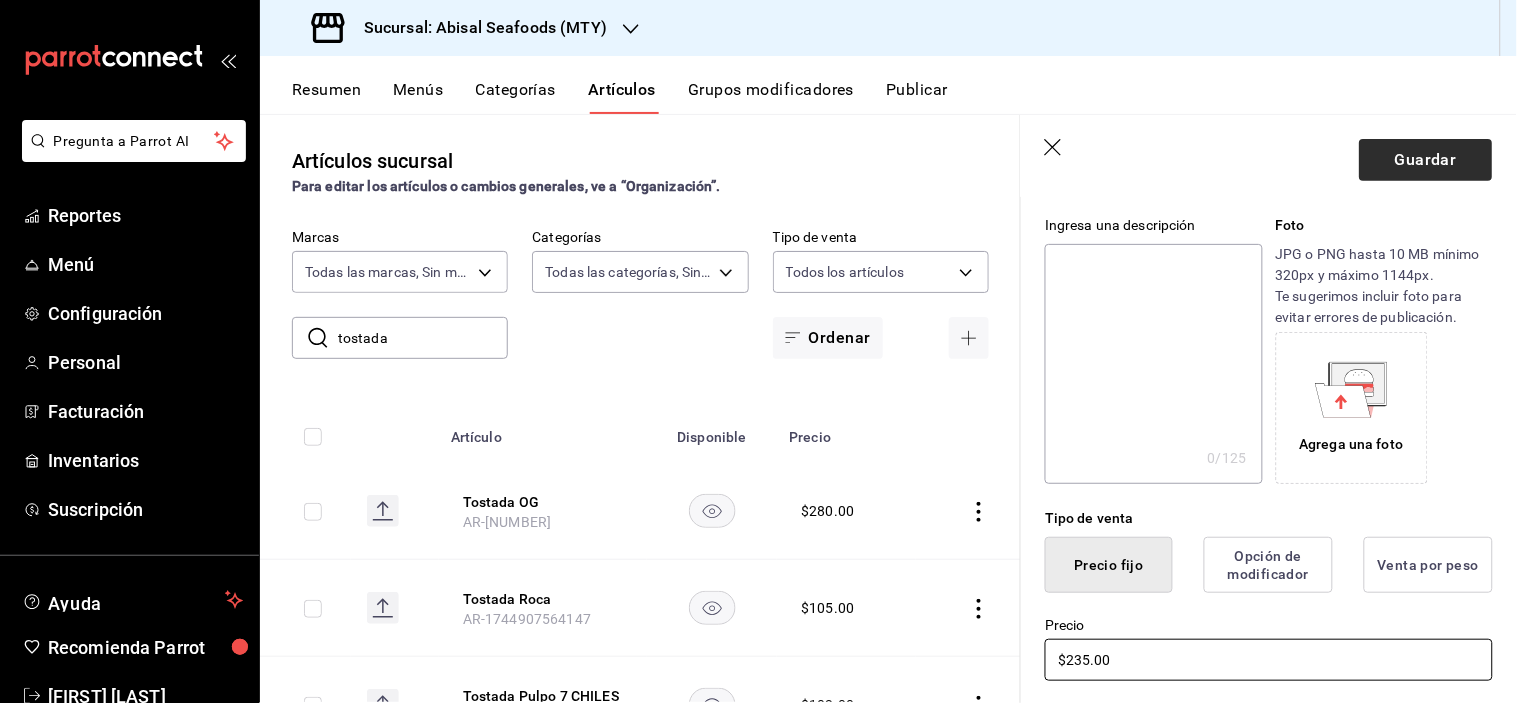 type on "$235.00" 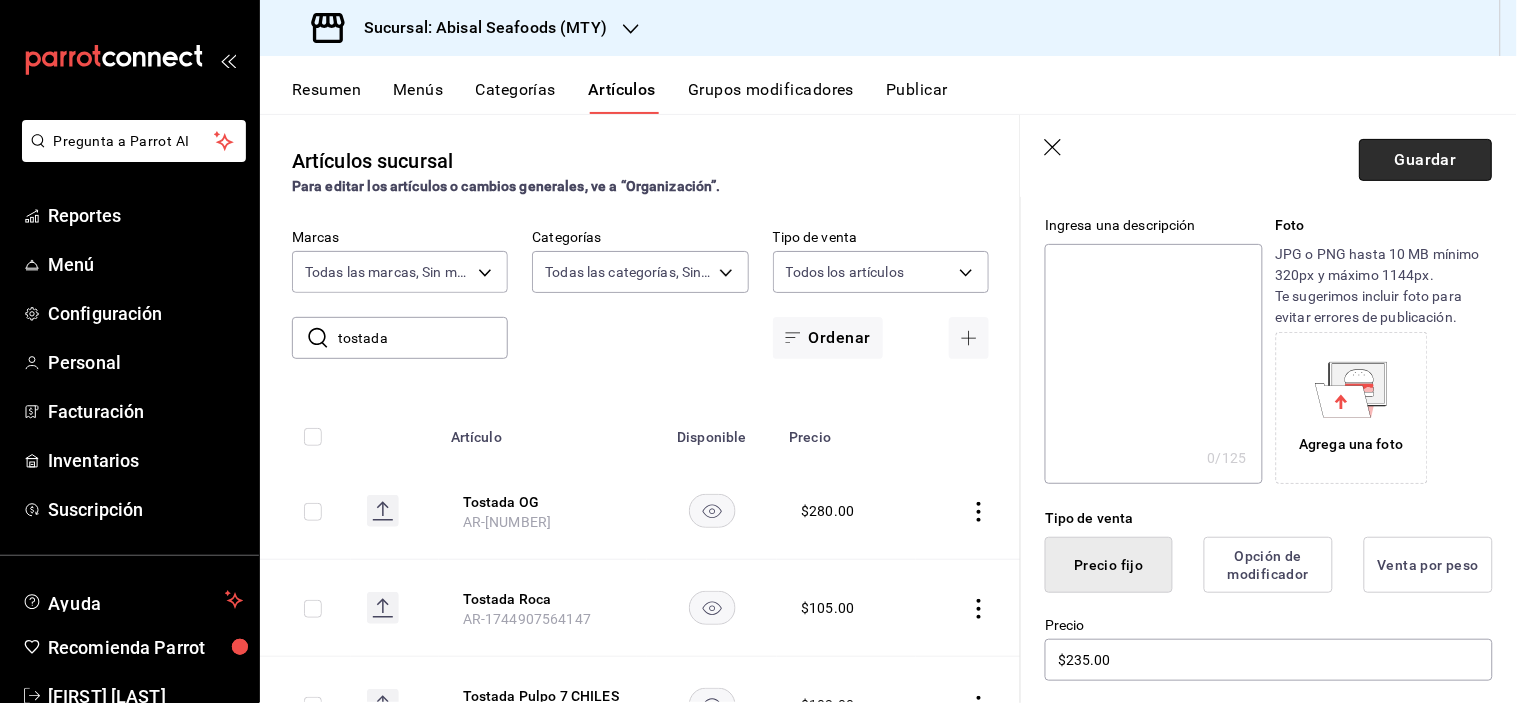 click on "Guardar" at bounding box center (1426, 160) 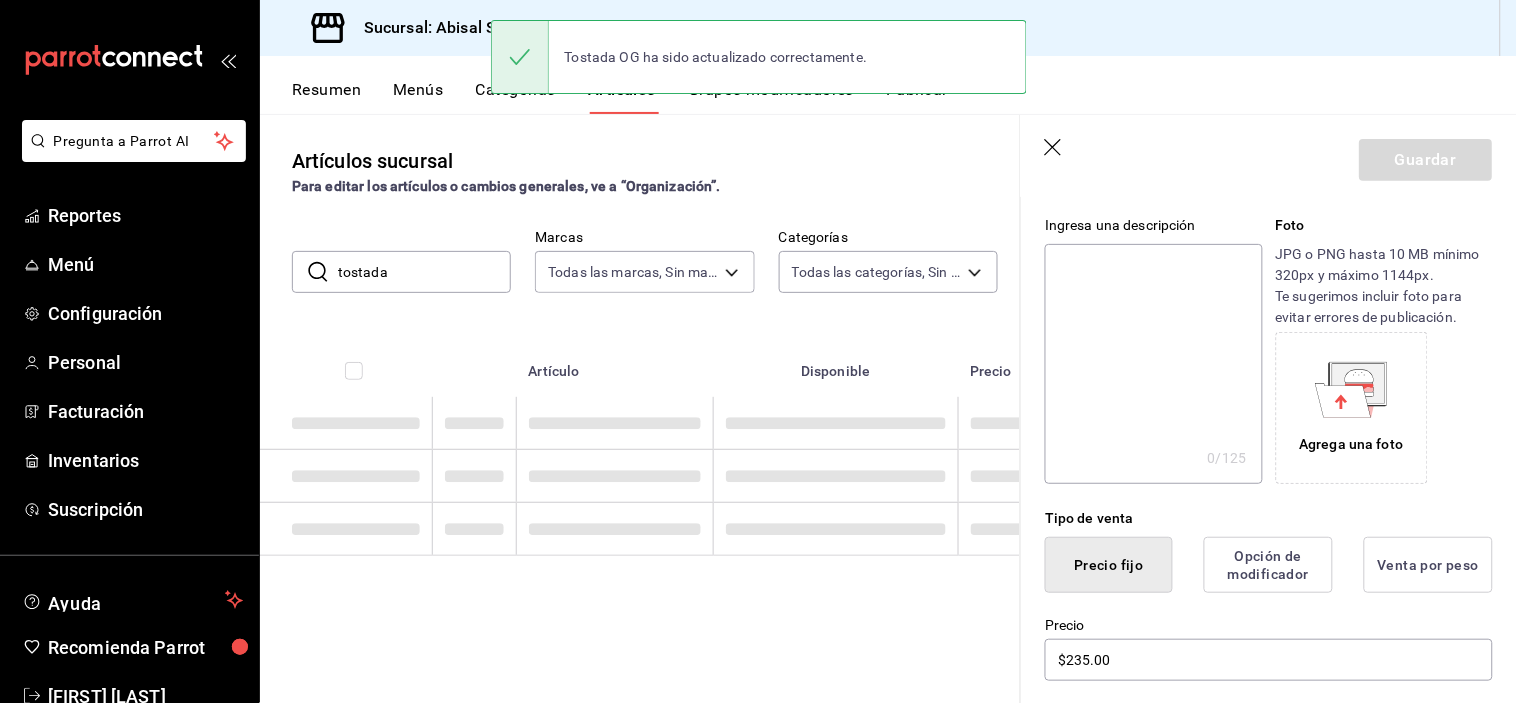 scroll, scrollTop: 0, scrollLeft: 0, axis: both 